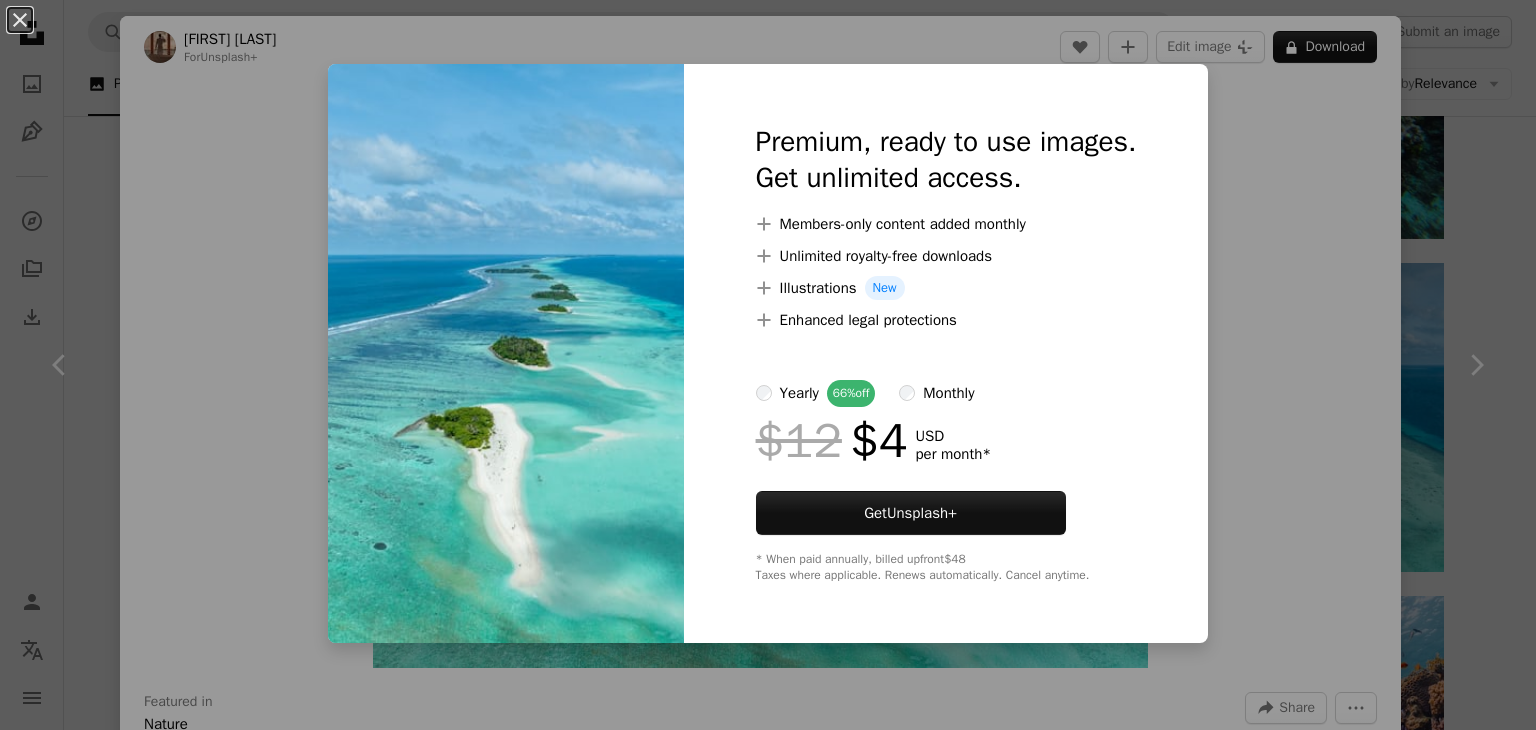 click on "An X shape Premium, ready to use images. Get unlimited access. A plus sign Members-only content added monthly A plus sign Unlimited royalty-free downloads A plus sign Illustrations  New A plus sign Enhanced legal protections yearly 66%  off monthly $12   $4 USD per month * Get  Unsplash+ * When paid annually, billed upfront  $48 Taxes where applicable. Renews automatically. Cancel anytime." at bounding box center (768, 365) 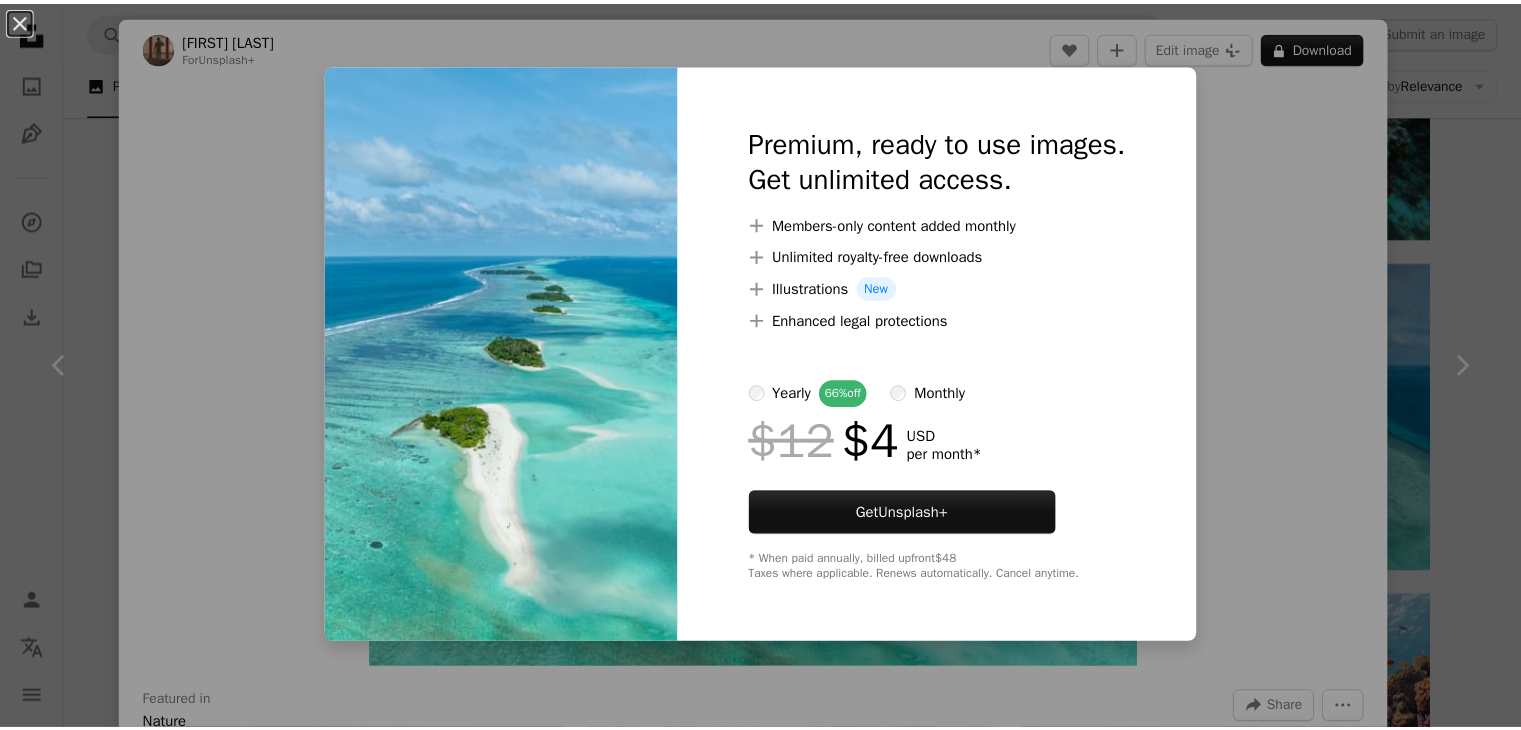 scroll, scrollTop: 26, scrollLeft: 0, axis: vertical 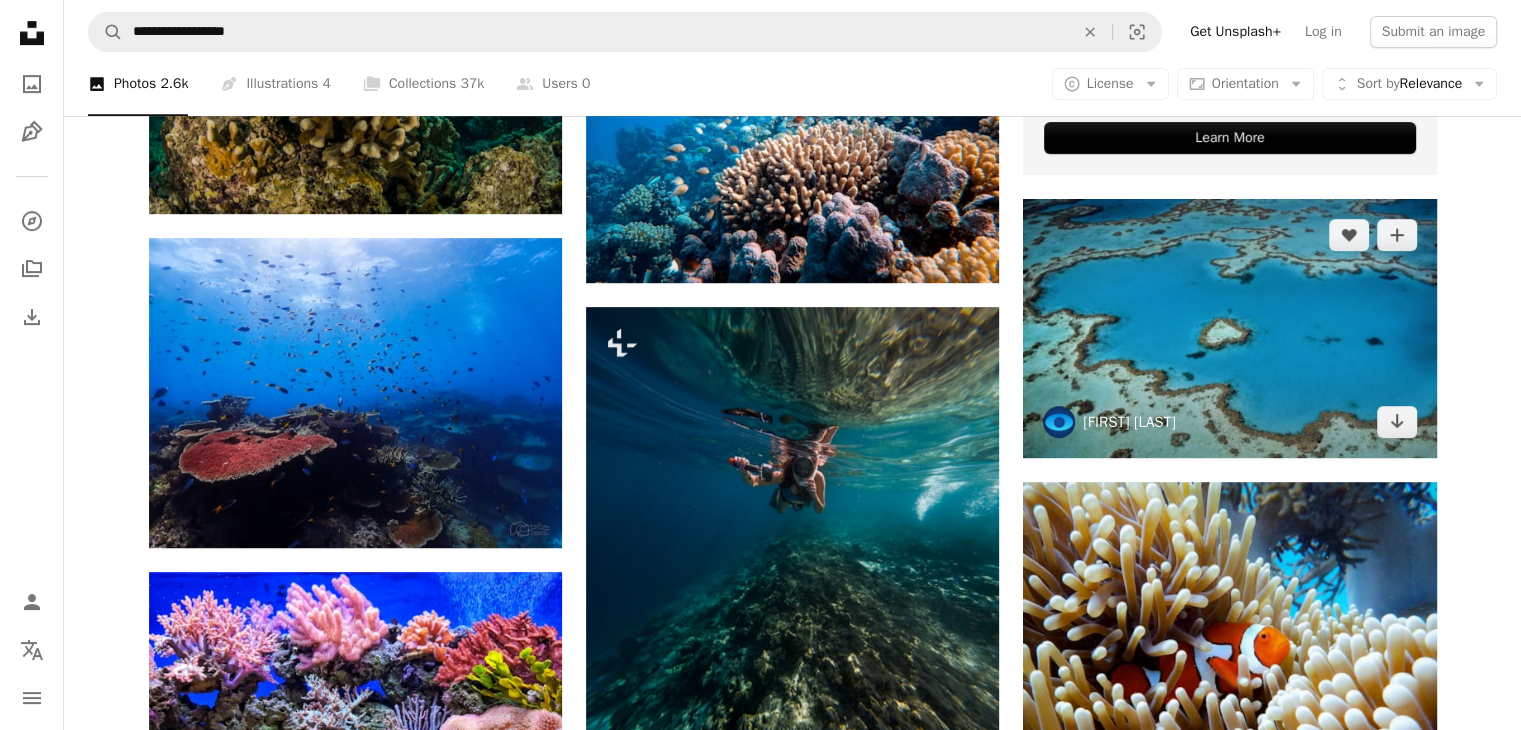 click on "[FIRST] [LAST]" at bounding box center [1129, 422] 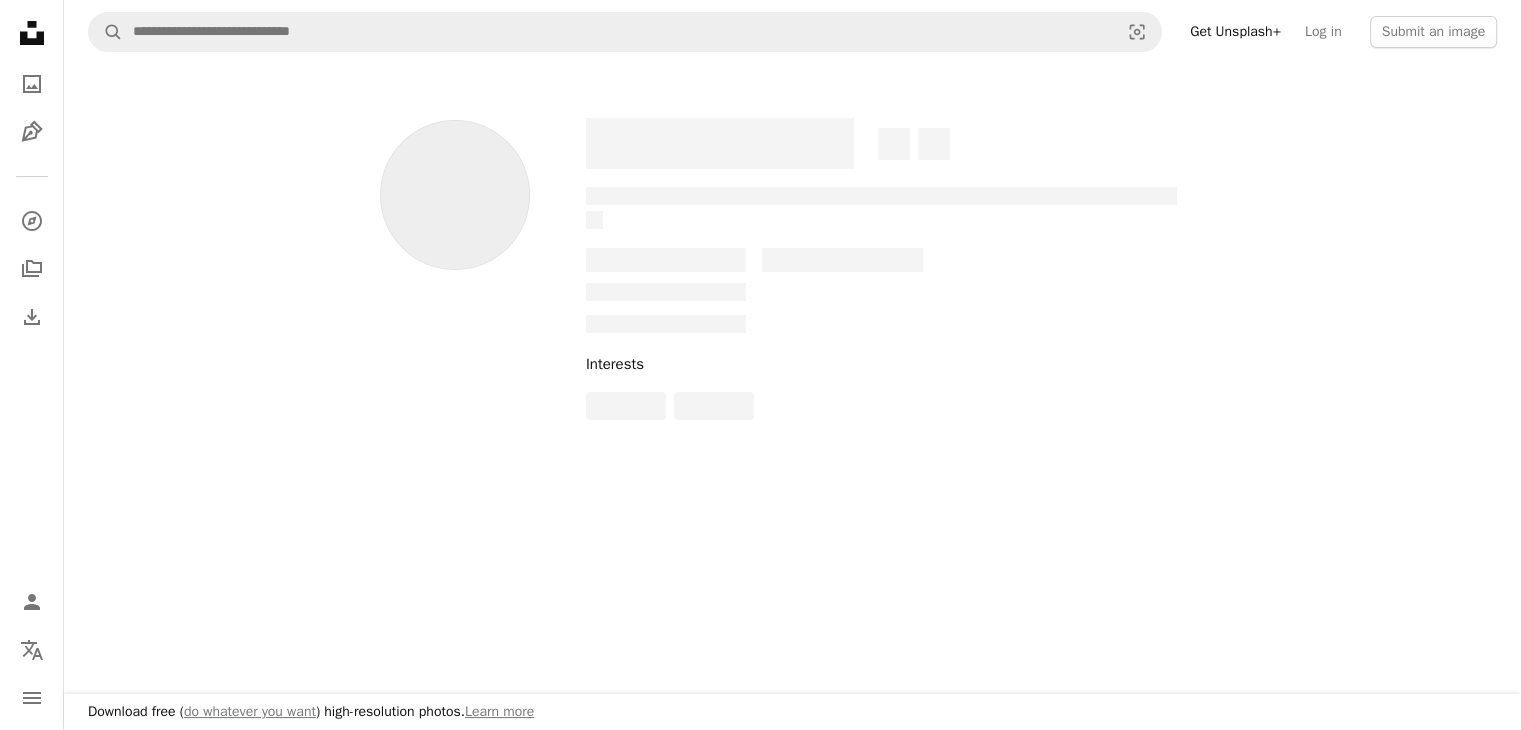 scroll, scrollTop: 0, scrollLeft: 0, axis: both 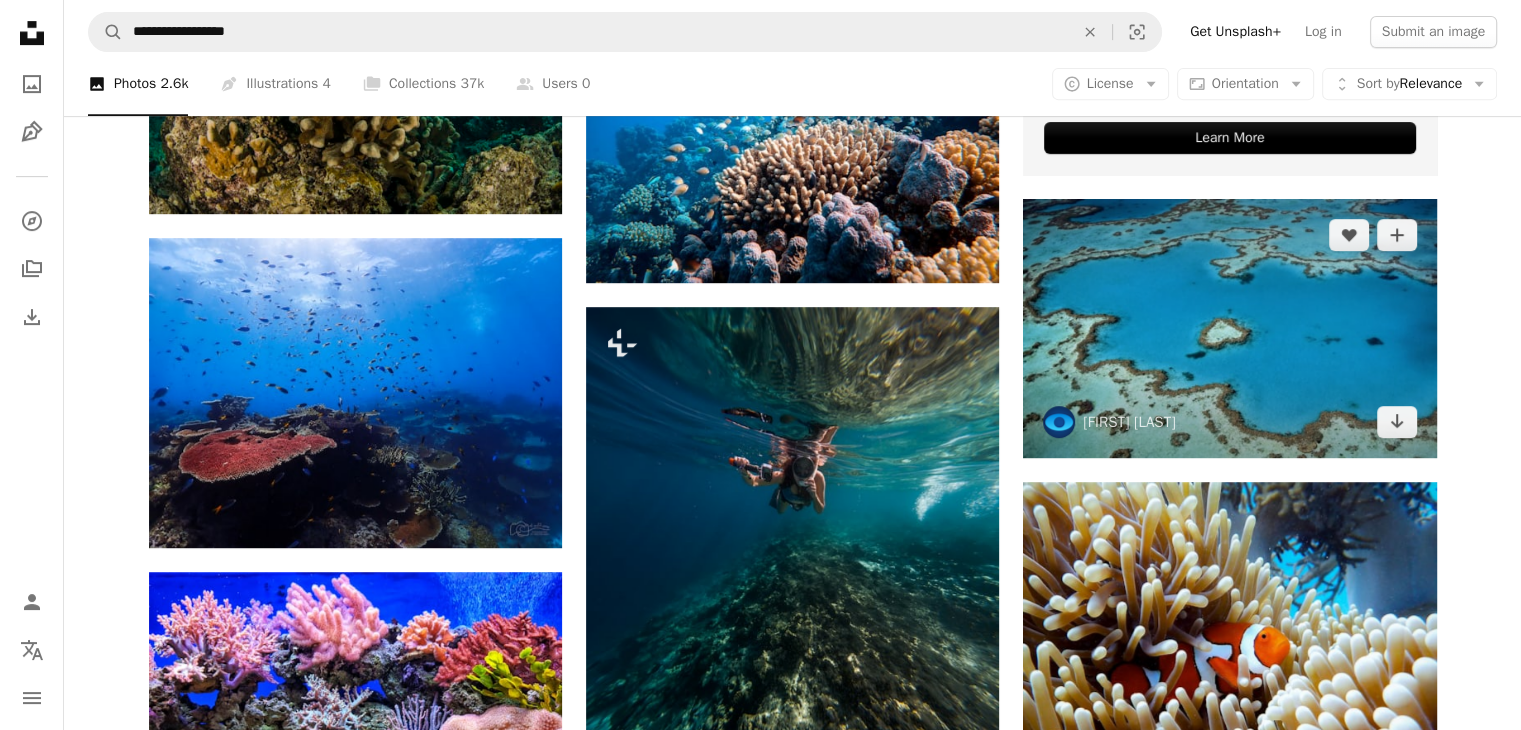 click at bounding box center [1229, 328] 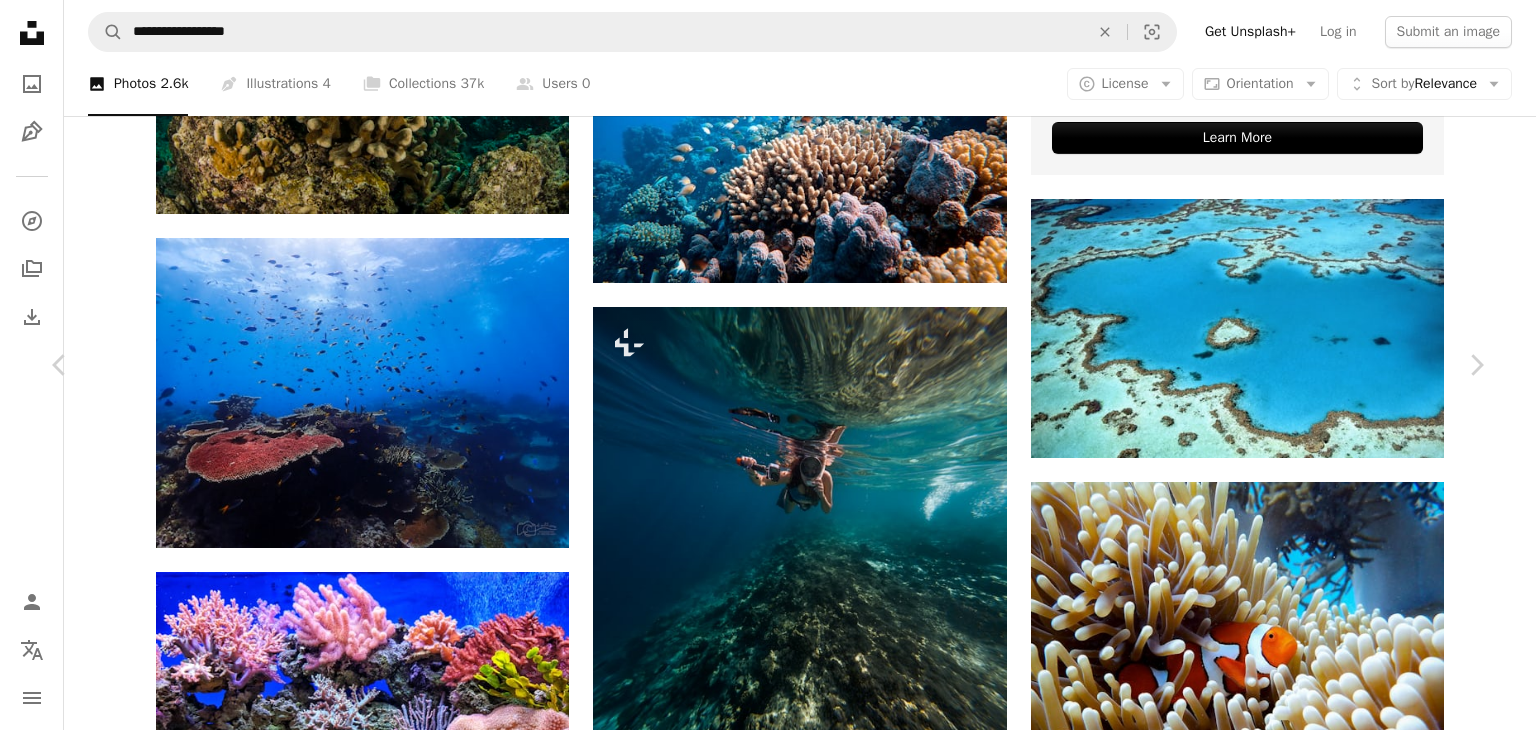 click on "Chevron down" 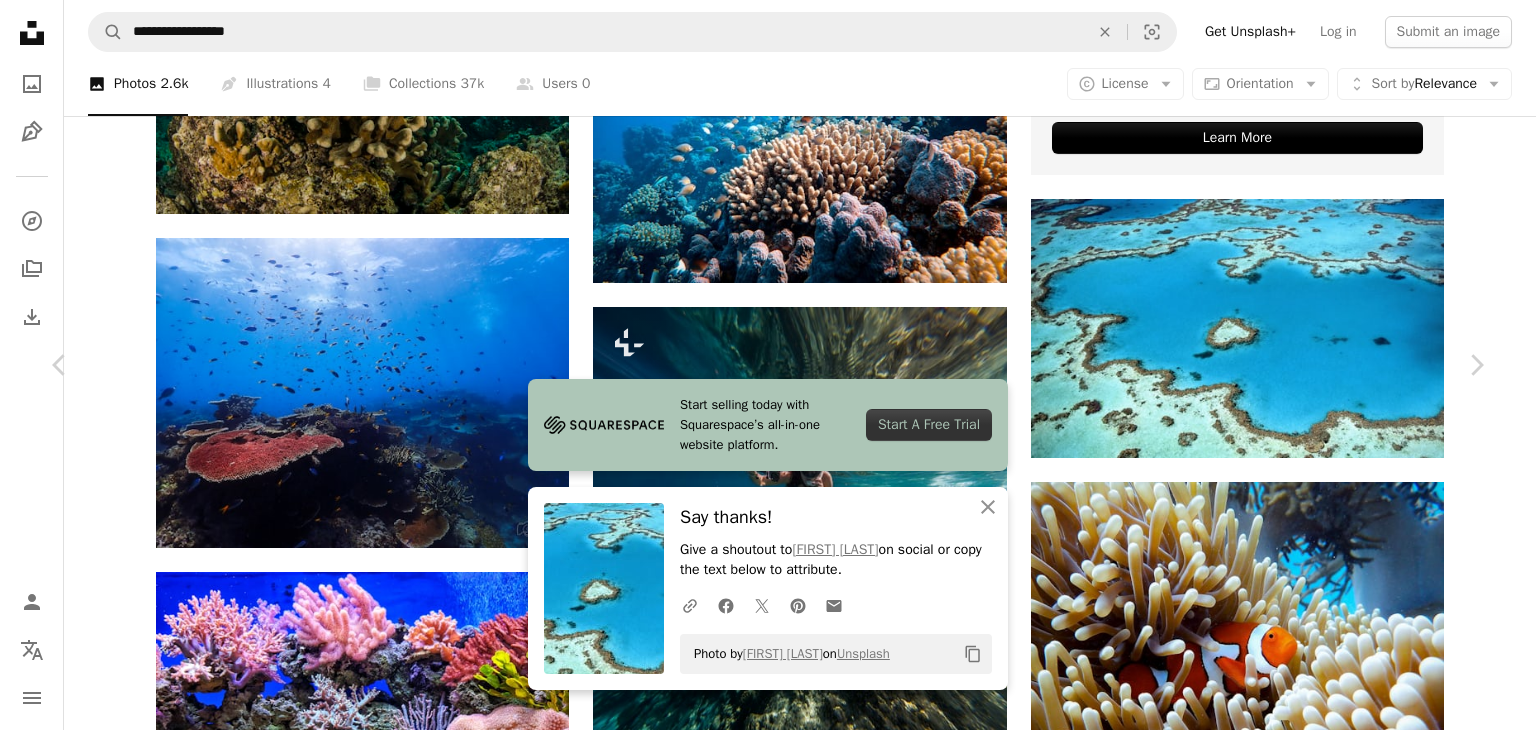 click on "An X shape" at bounding box center [20, 20] 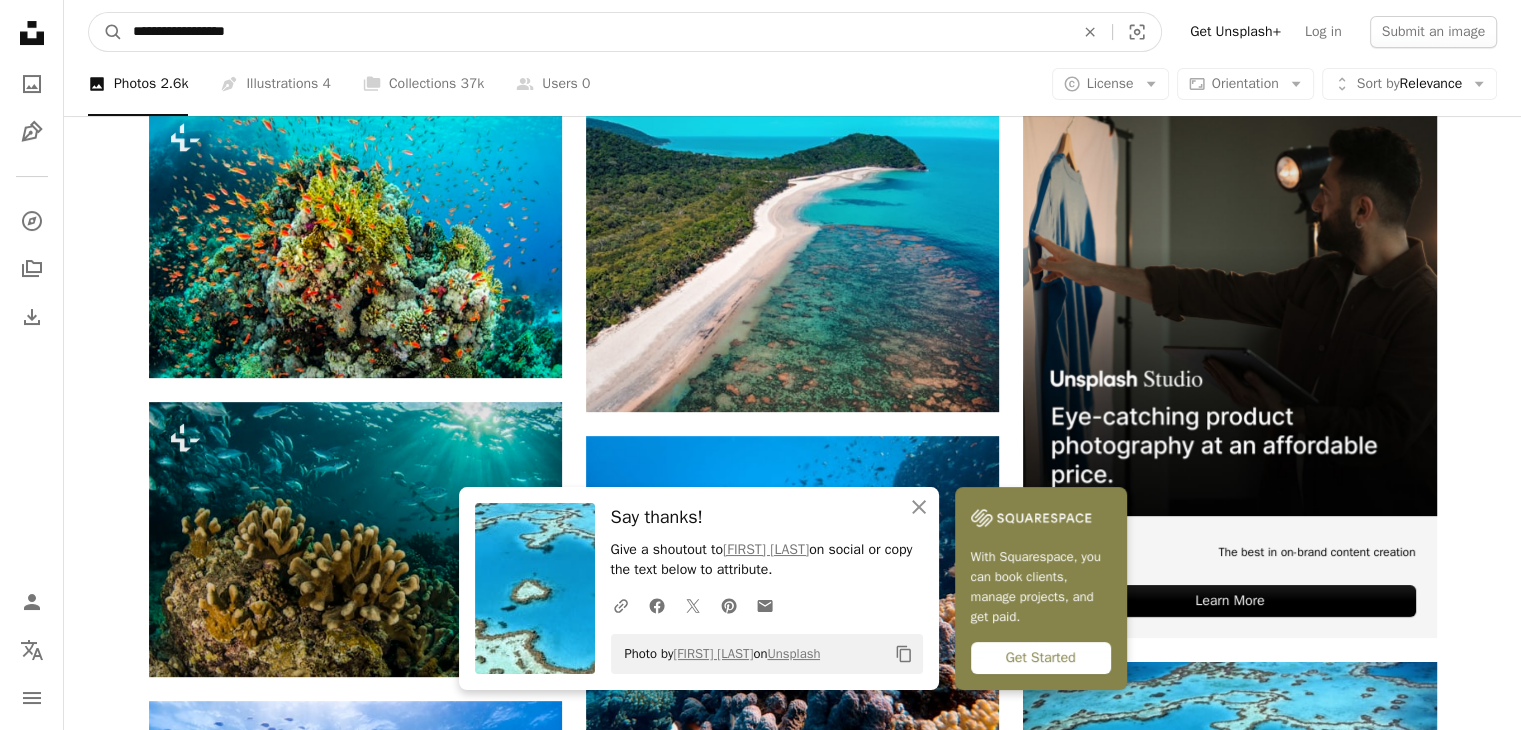 scroll, scrollTop: 199, scrollLeft: 0, axis: vertical 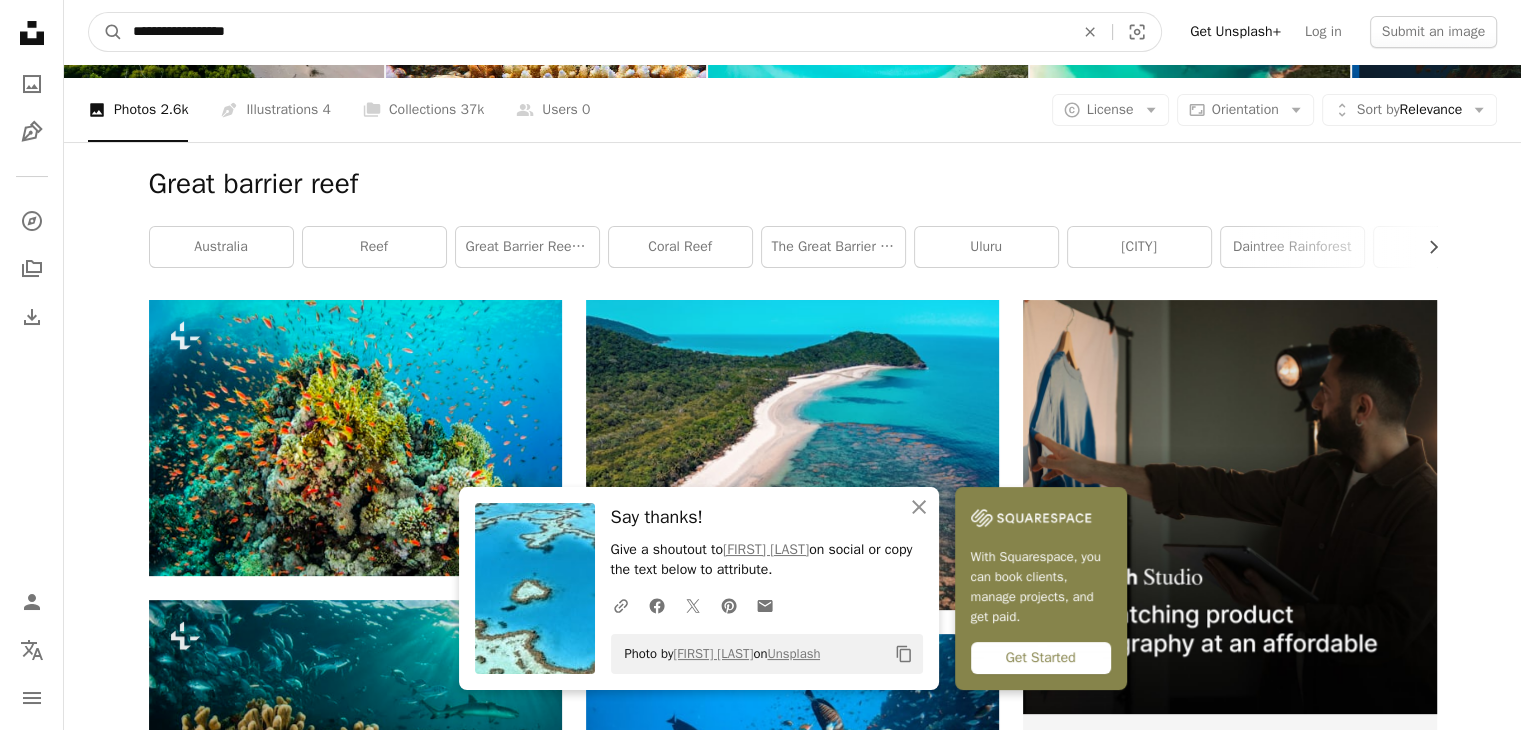 drag, startPoint x: 299, startPoint y: 35, endPoint x: 0, endPoint y: -51, distance: 311.12216 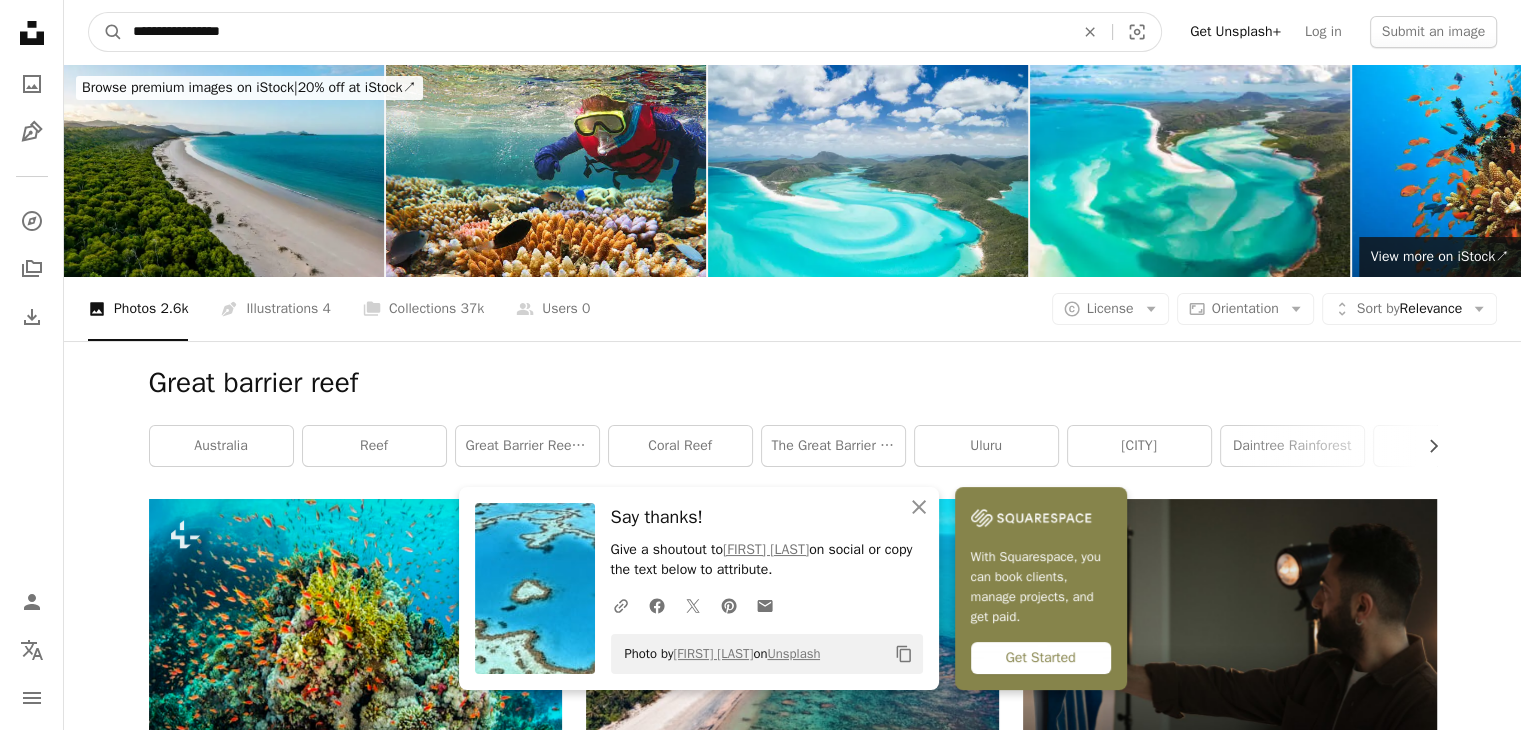 type on "**********" 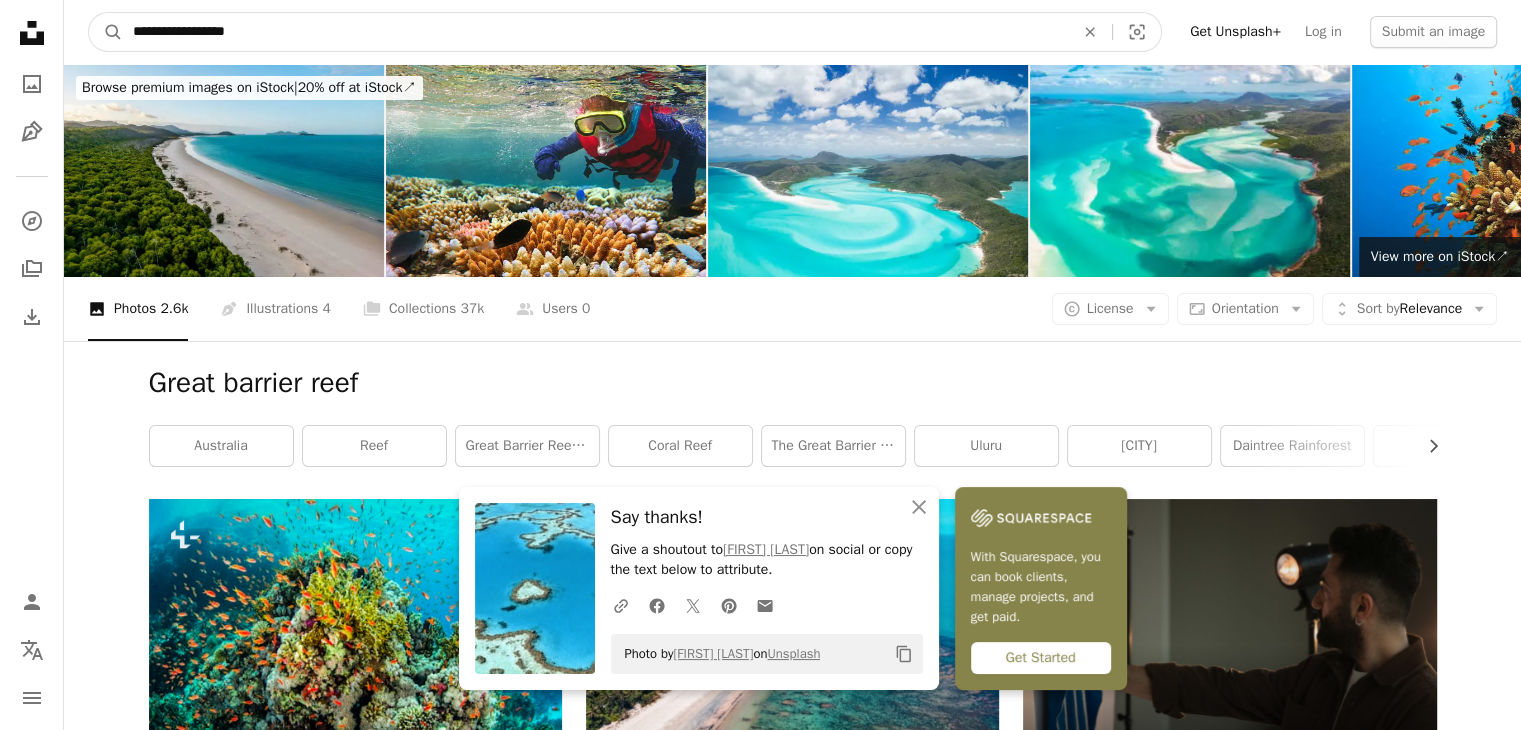 click on "A magnifying glass" at bounding box center (106, 32) 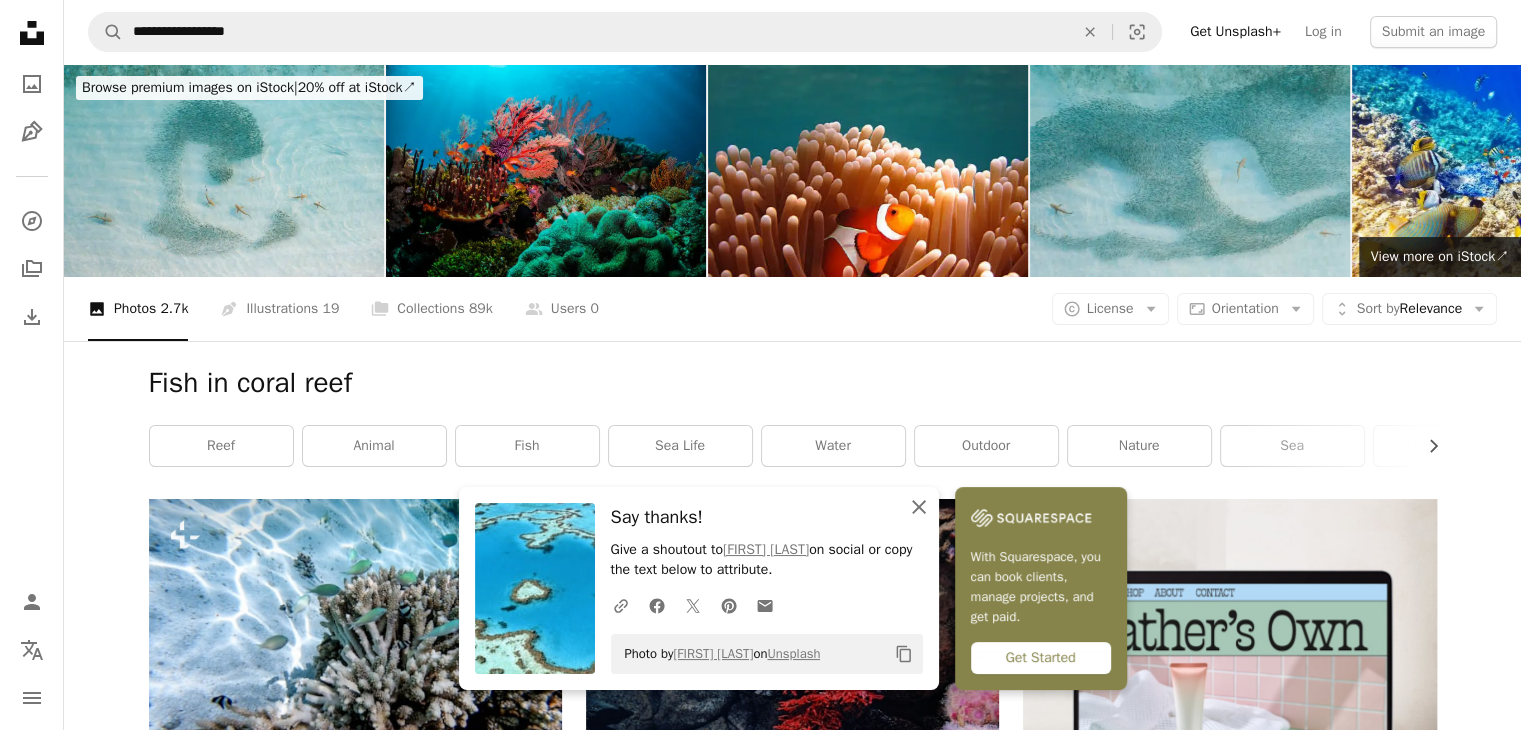 click on "An X shape" 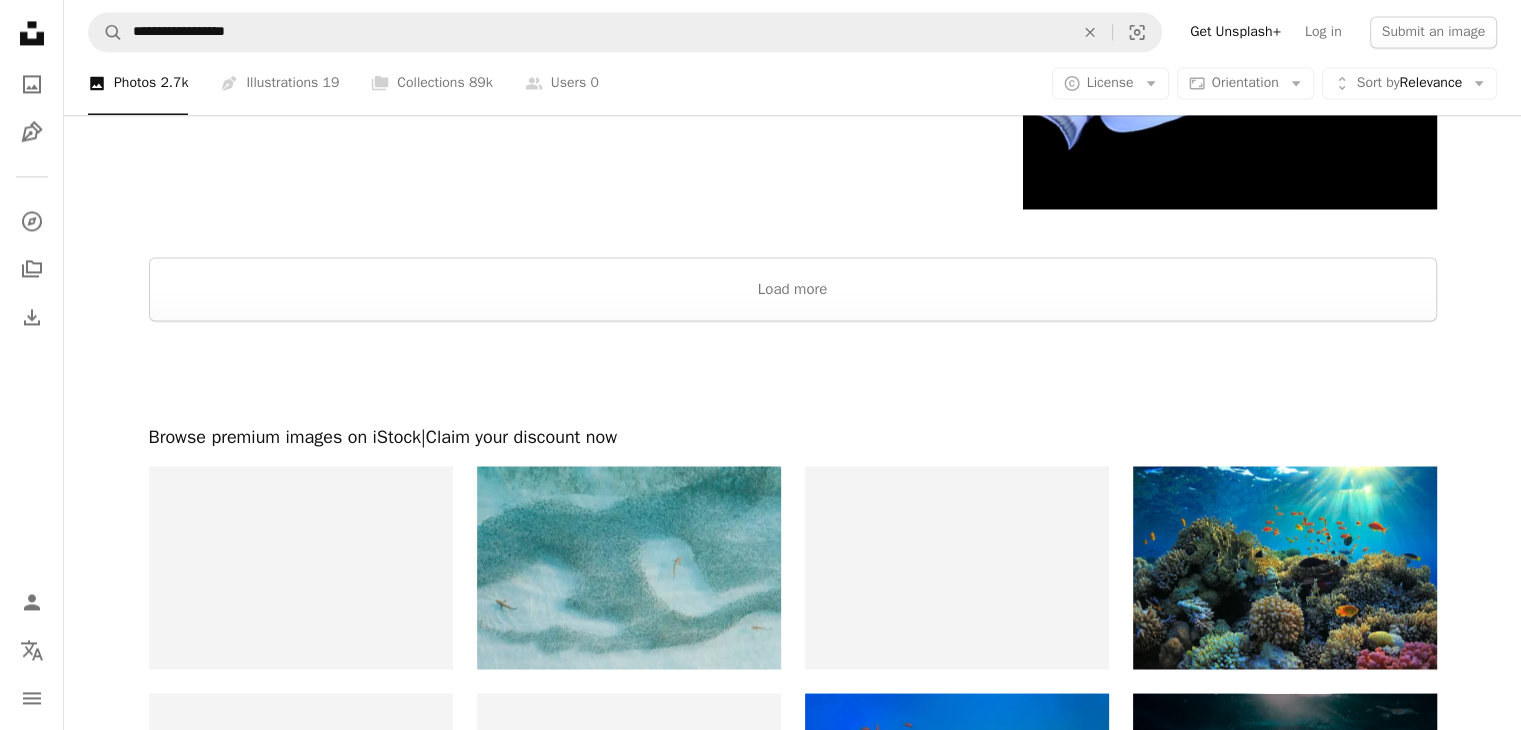 scroll, scrollTop: 3258, scrollLeft: 0, axis: vertical 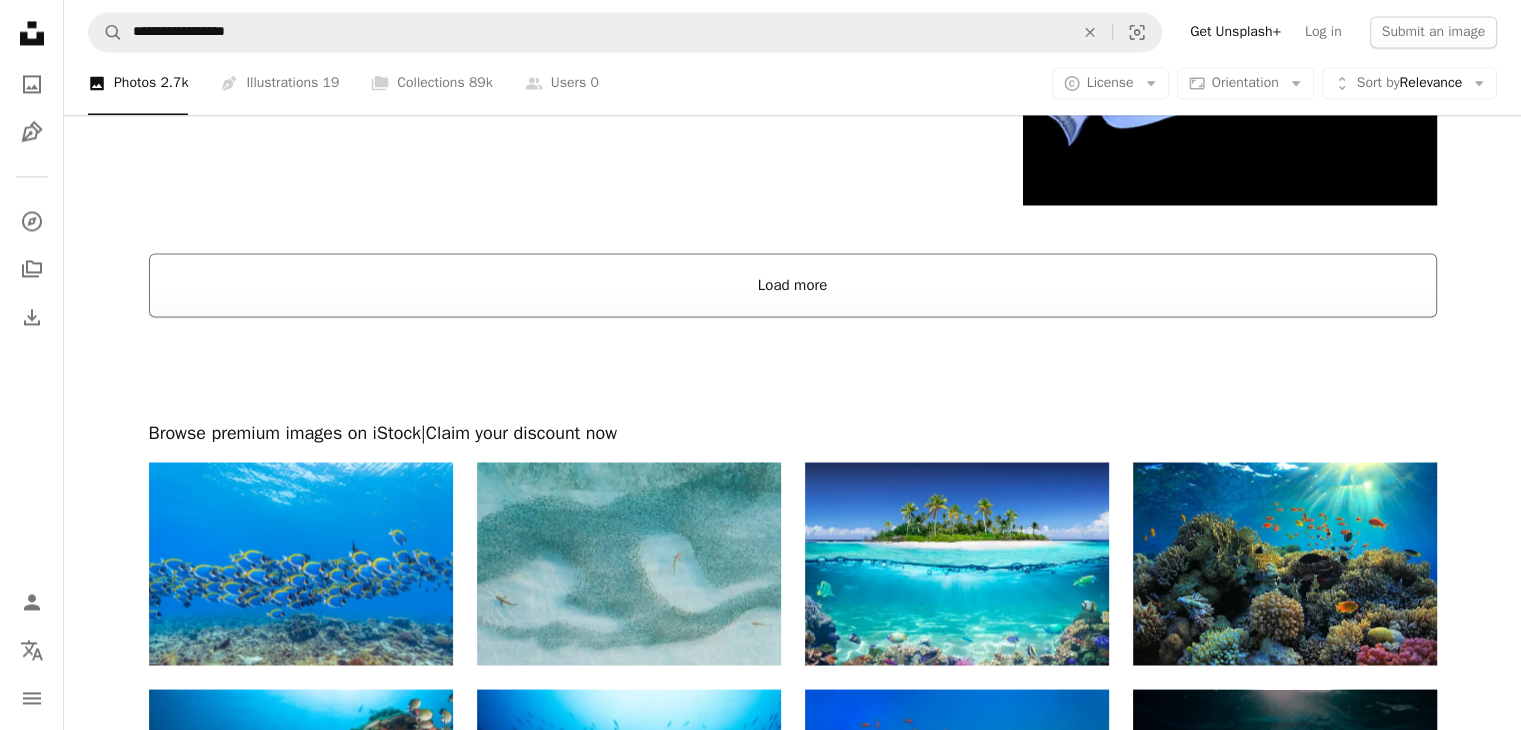 click on "Load more" at bounding box center (793, 285) 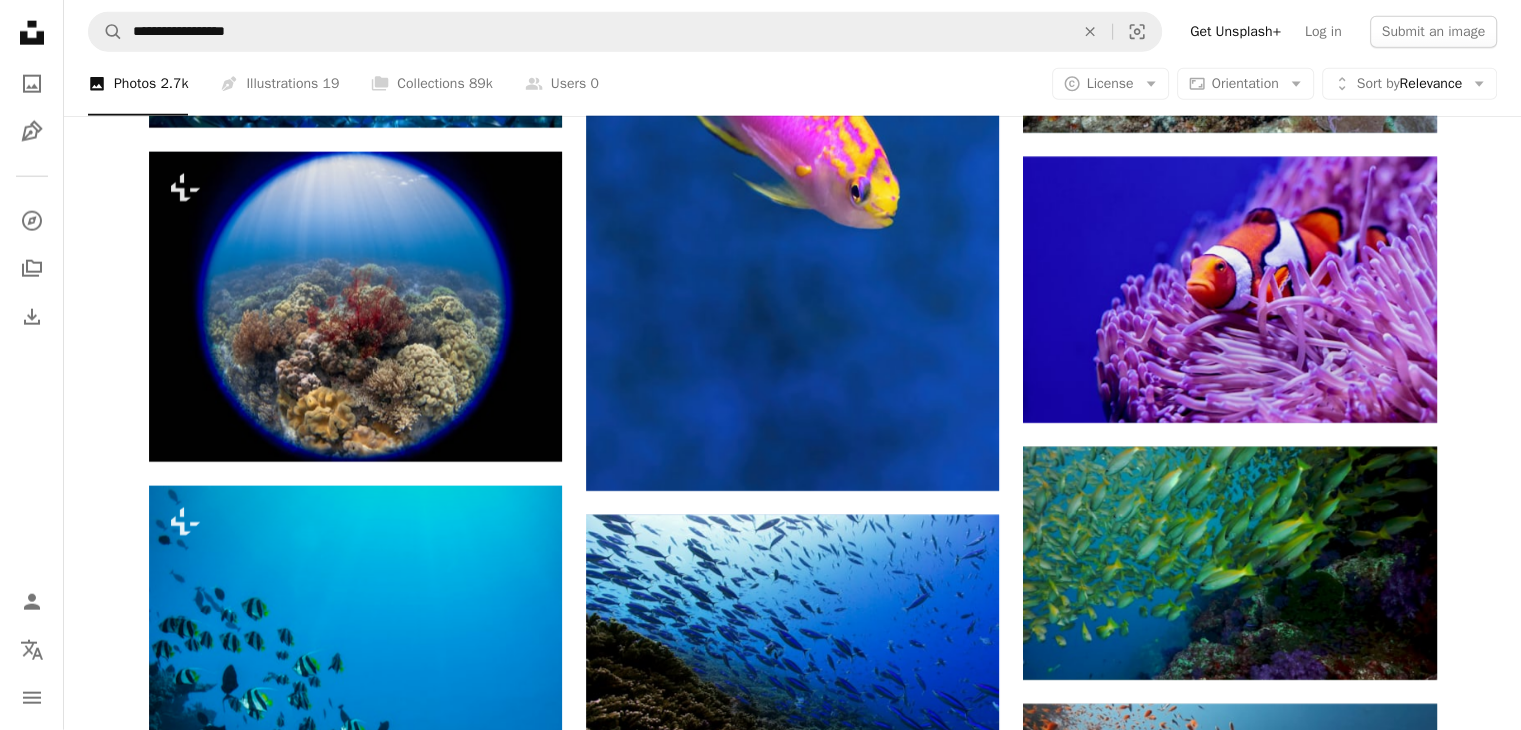 scroll, scrollTop: 5264, scrollLeft: 0, axis: vertical 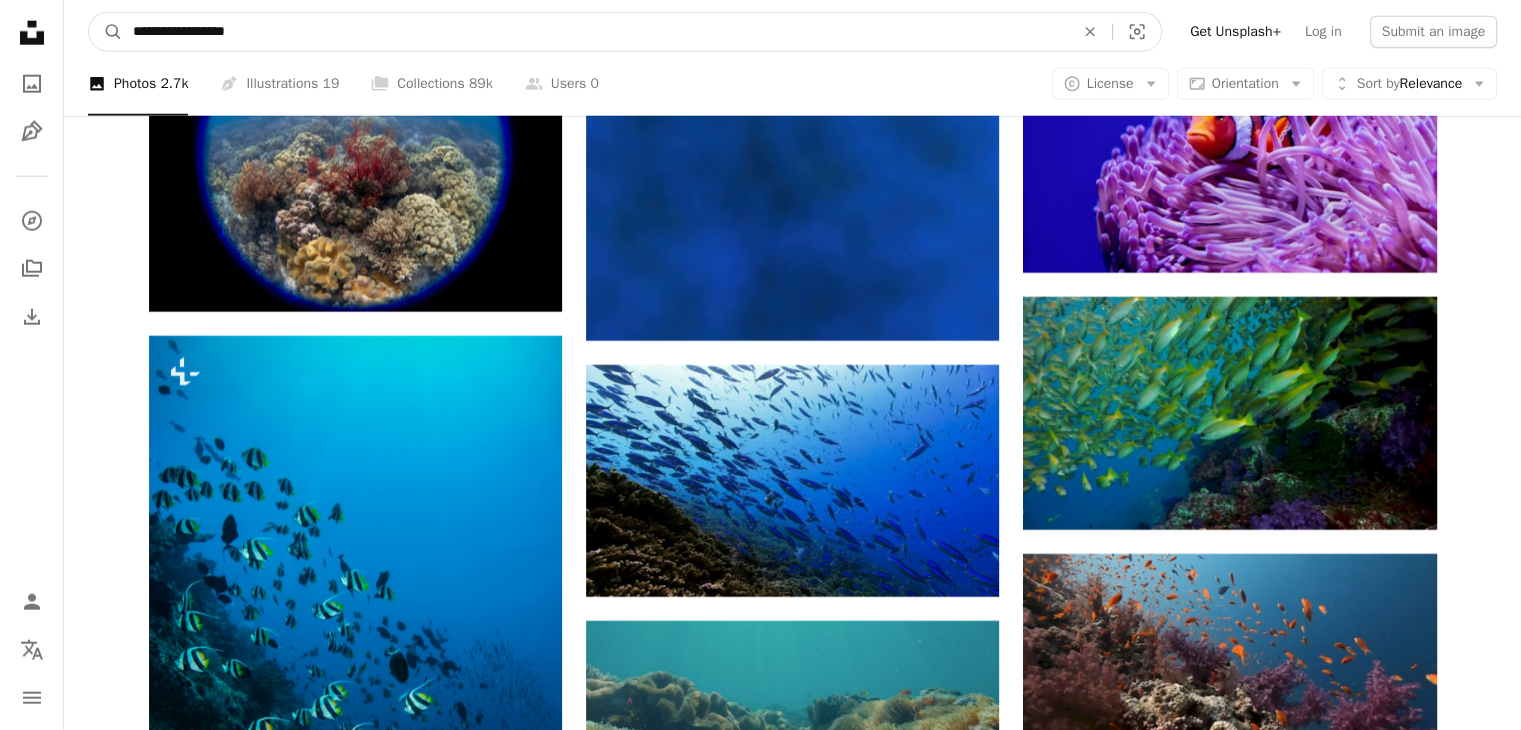 click on "**********" at bounding box center (595, 32) 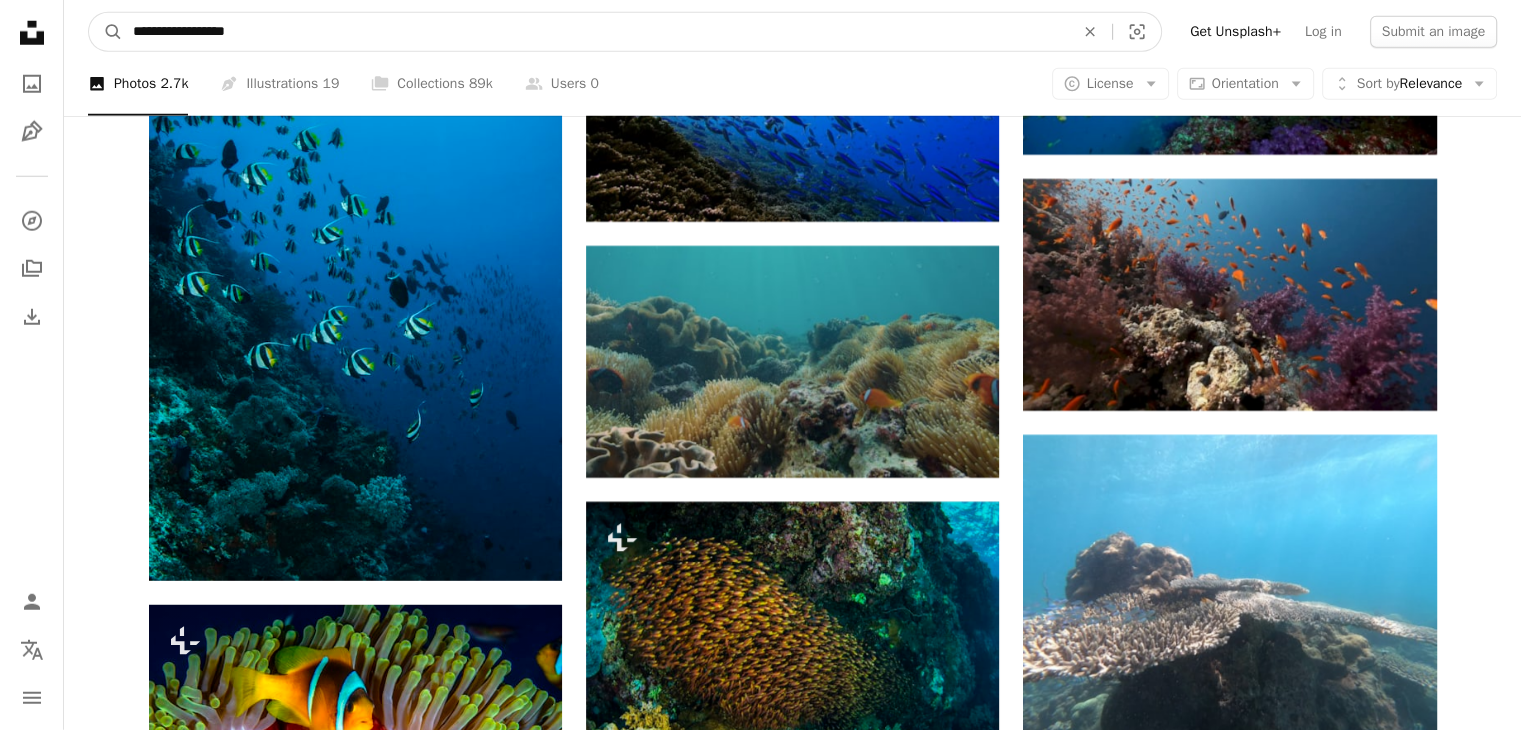 scroll, scrollTop: 5638, scrollLeft: 0, axis: vertical 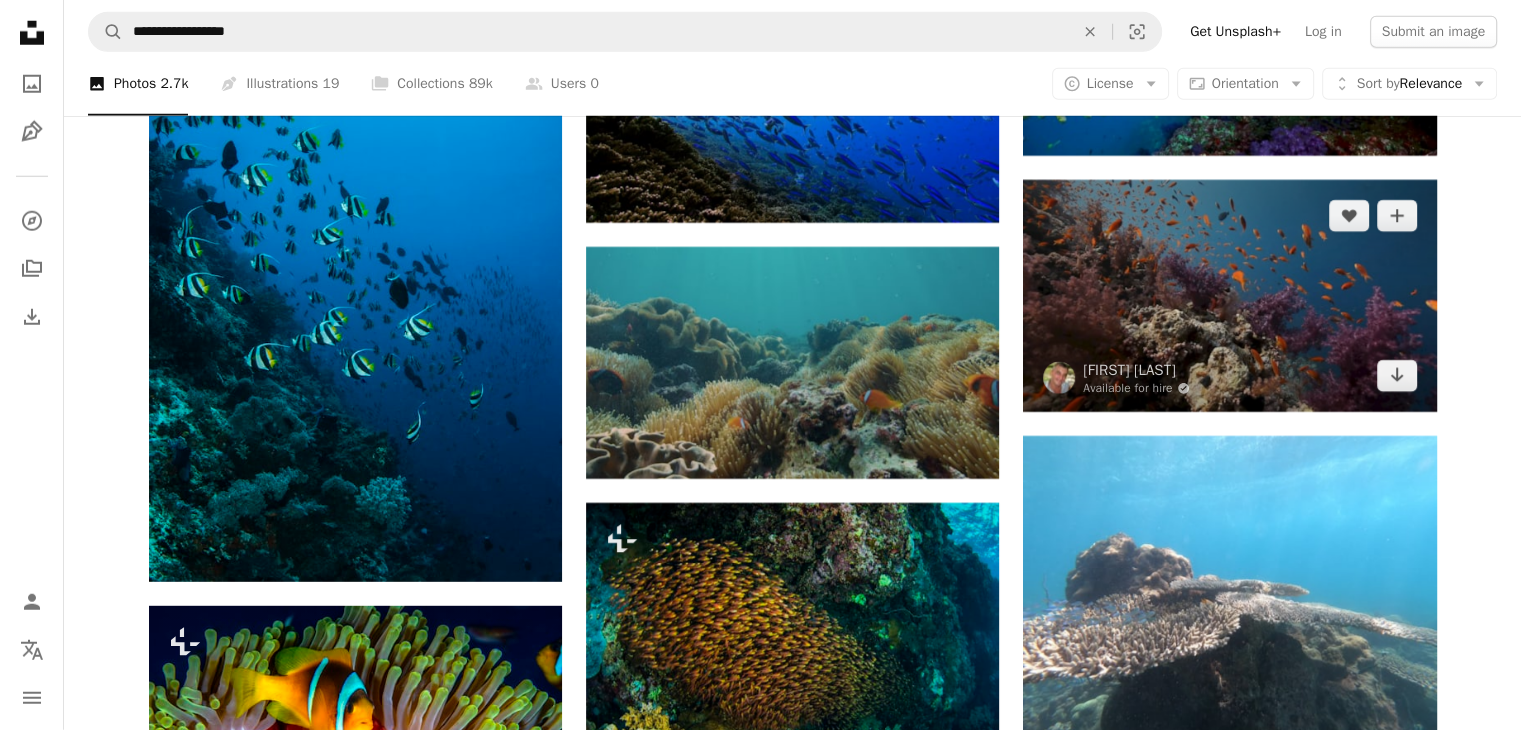 click at bounding box center [1229, 296] 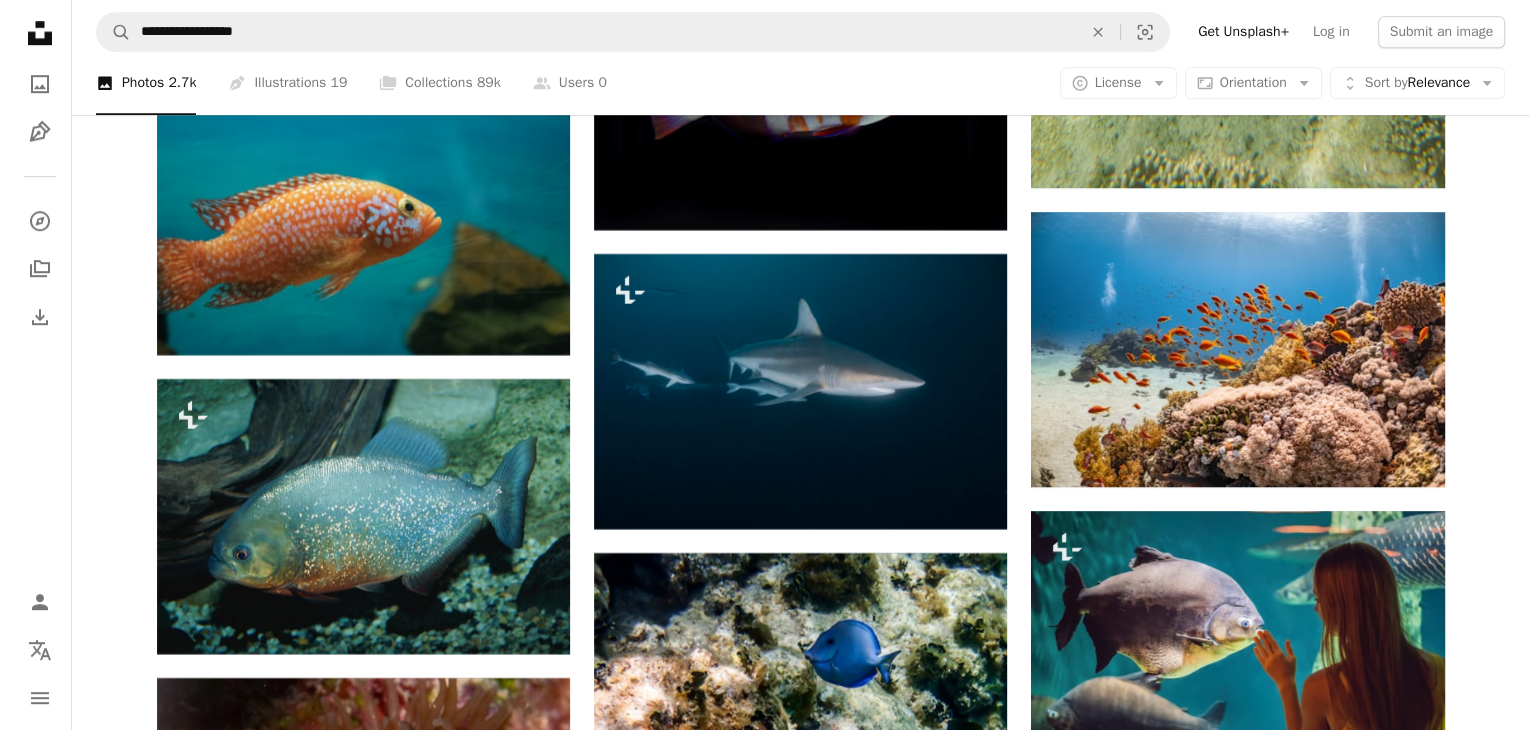 scroll, scrollTop: 9056, scrollLeft: 0, axis: vertical 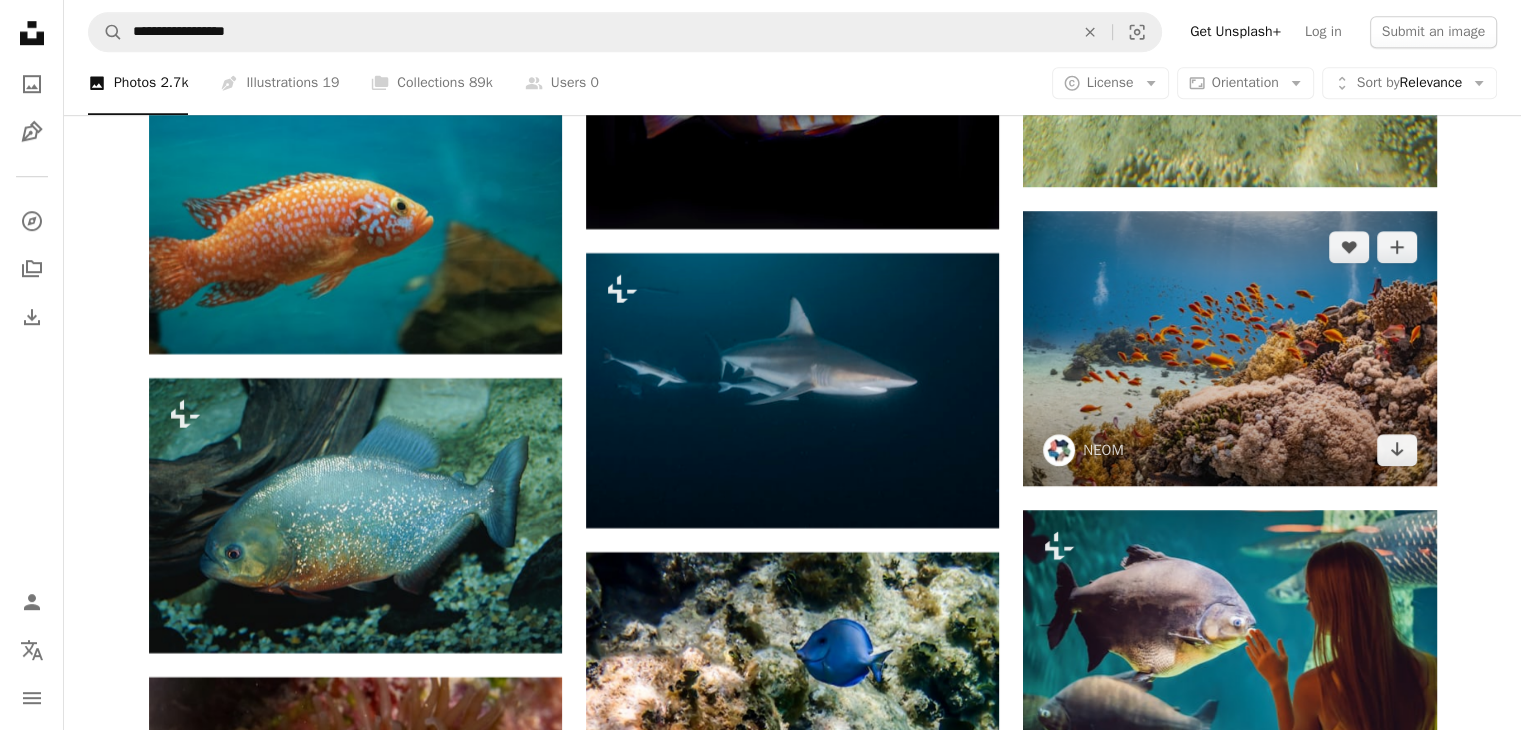 click at bounding box center [1229, 348] 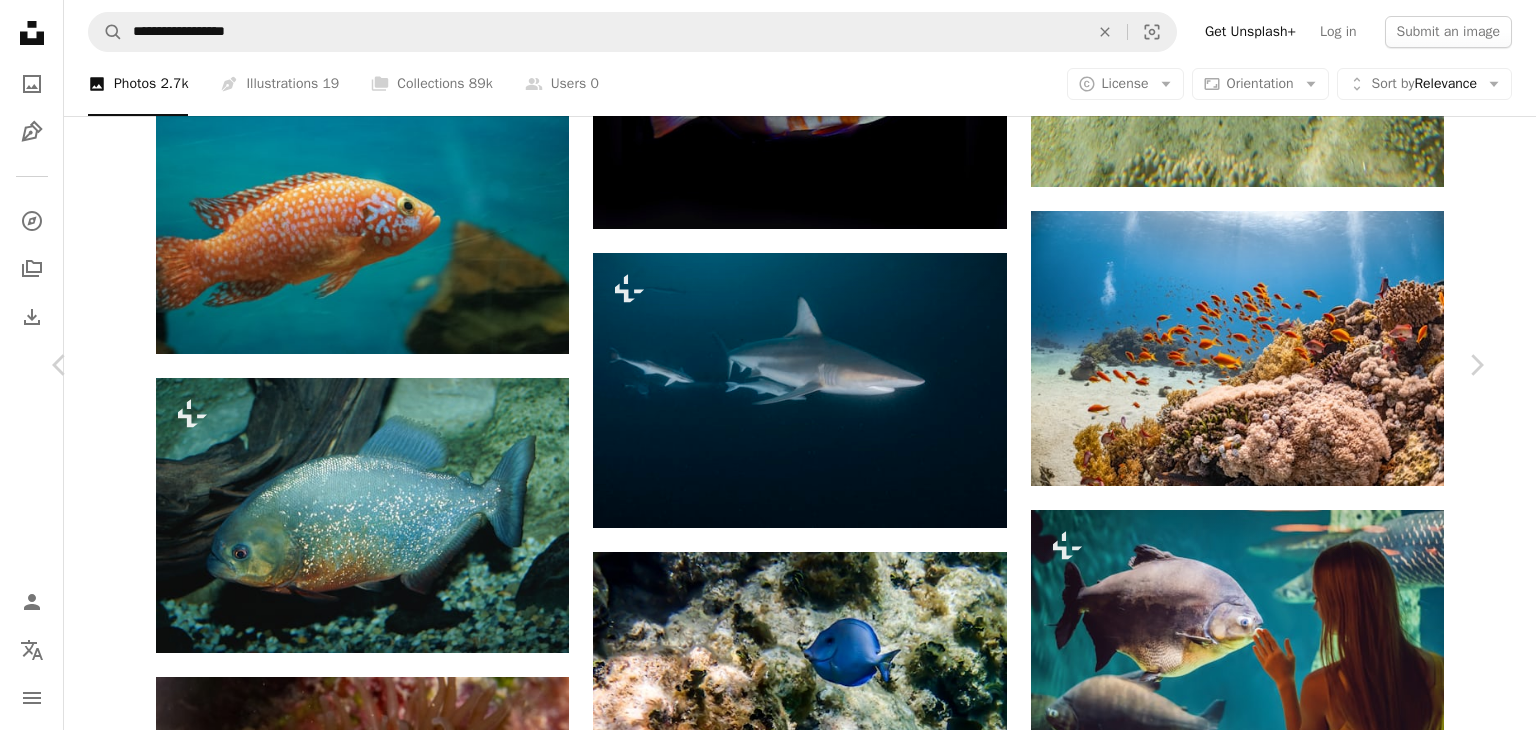 click on "Chevron down" 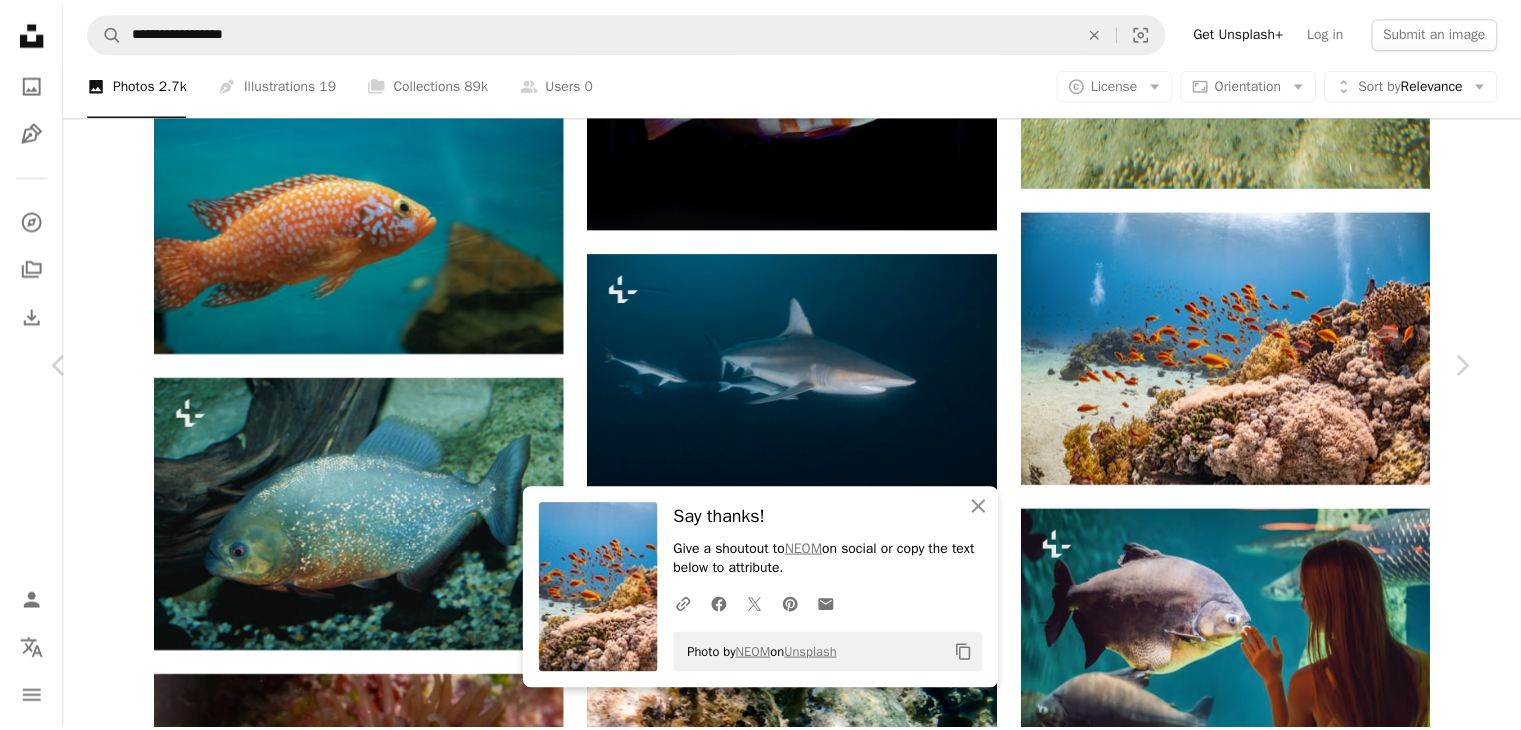 scroll, scrollTop: 13, scrollLeft: 0, axis: vertical 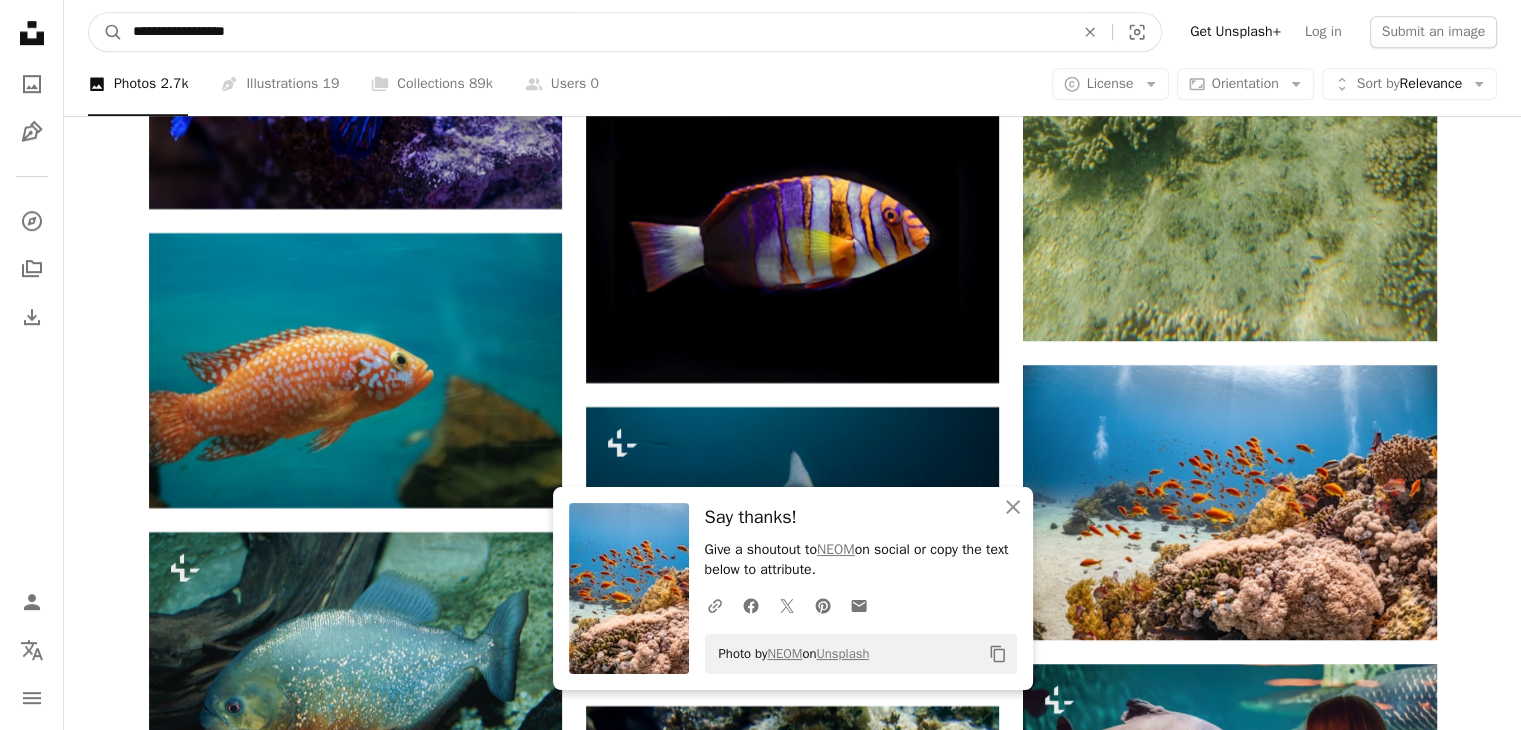 drag, startPoint x: 259, startPoint y: 41, endPoint x: 0, endPoint y: -23, distance: 266.7902 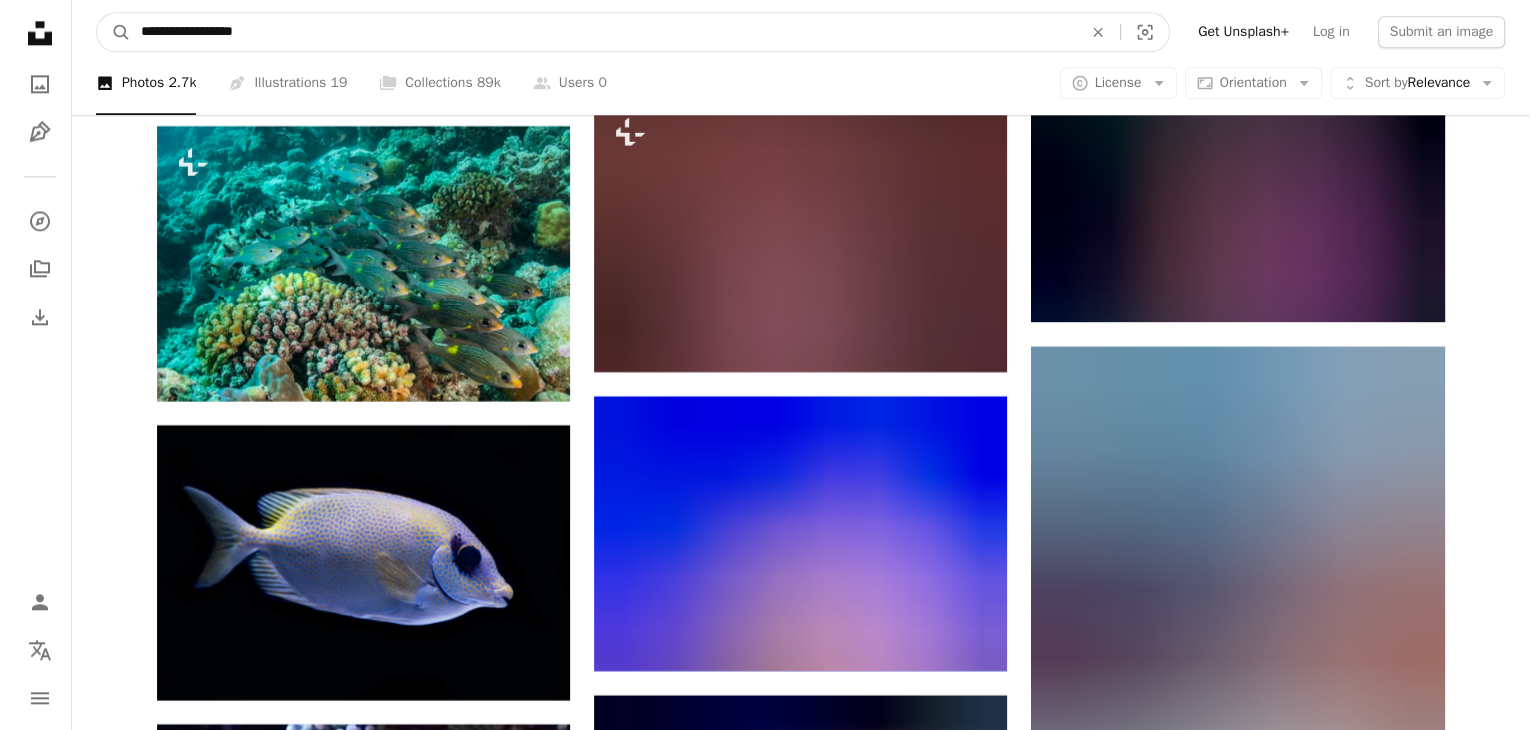 scroll, scrollTop: 10064, scrollLeft: 0, axis: vertical 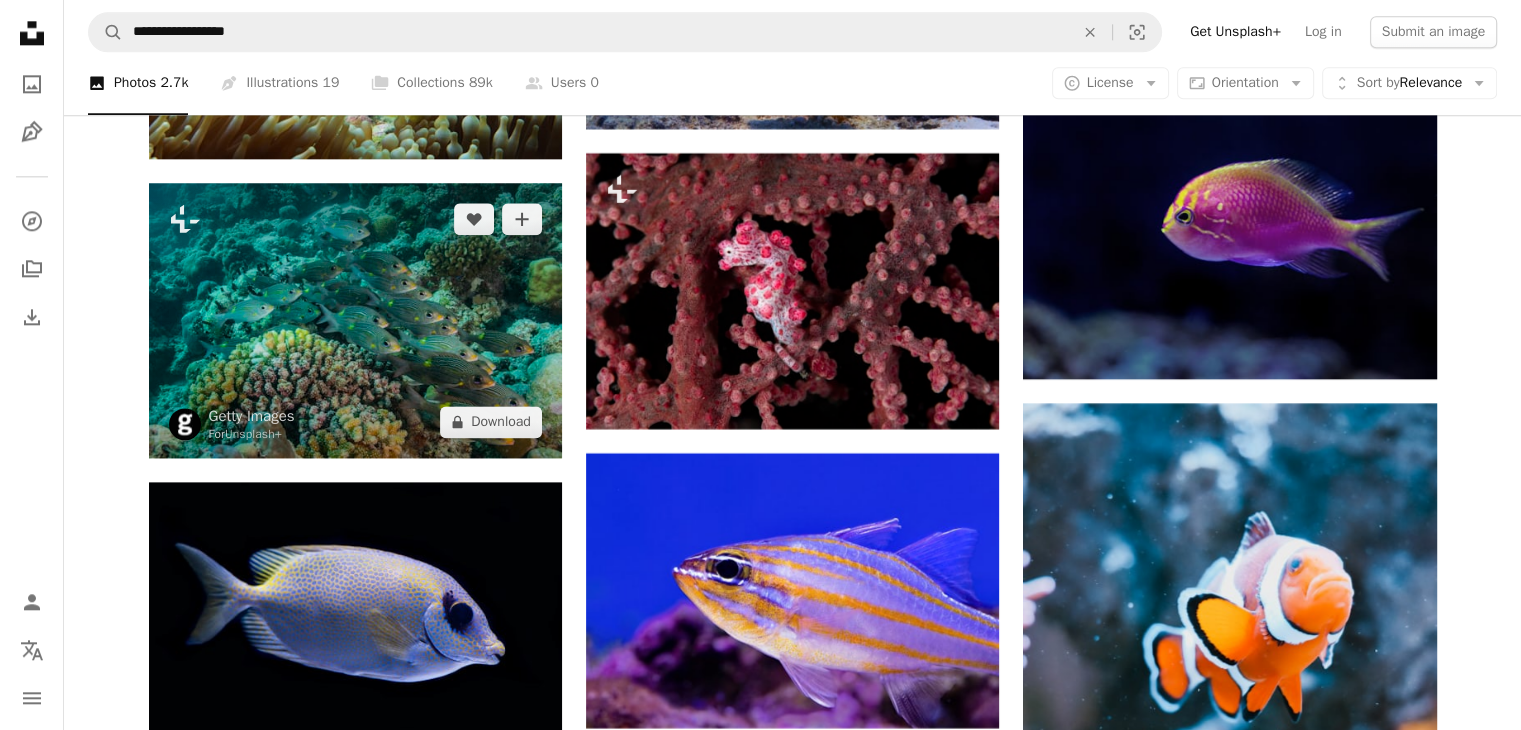 click at bounding box center (355, 320) 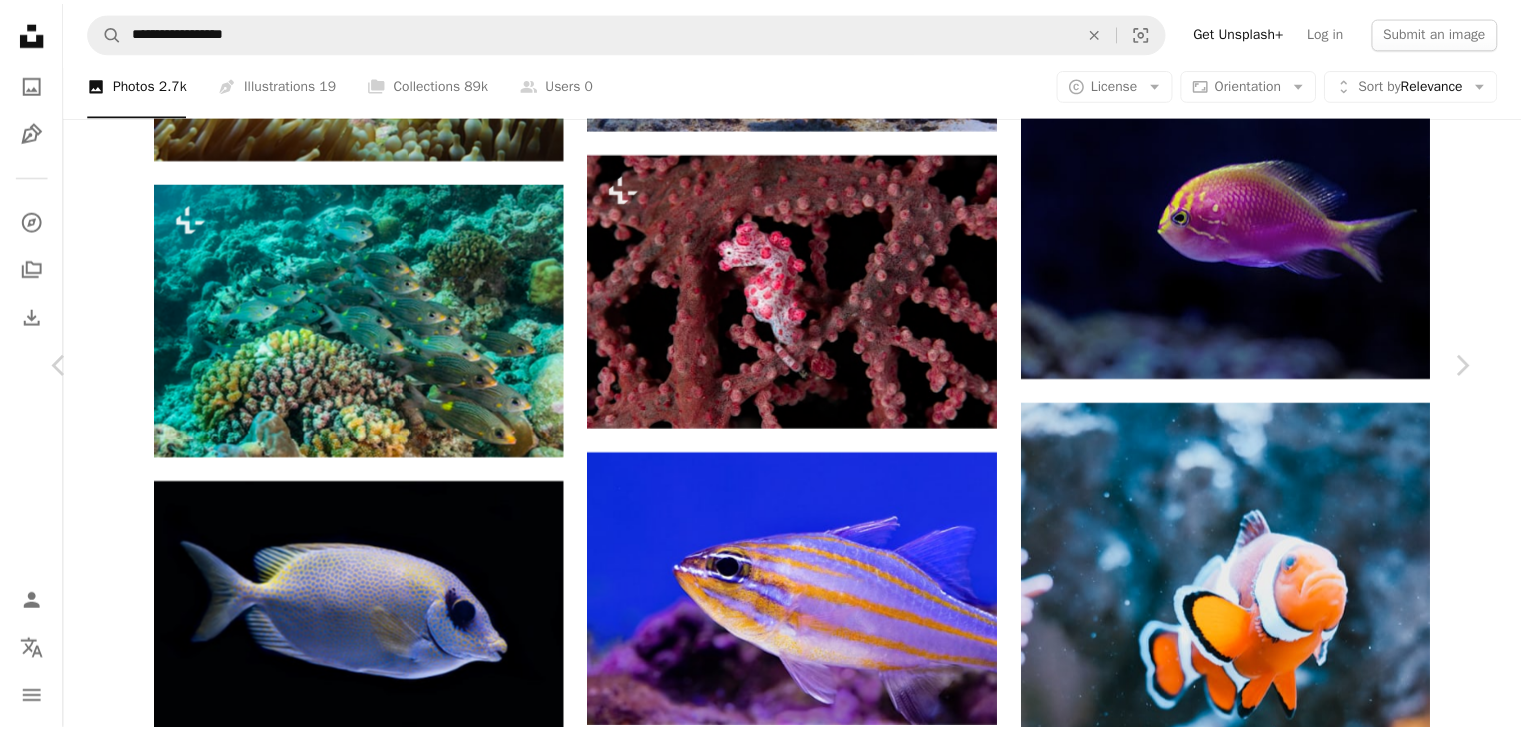 scroll, scrollTop: 0, scrollLeft: 0, axis: both 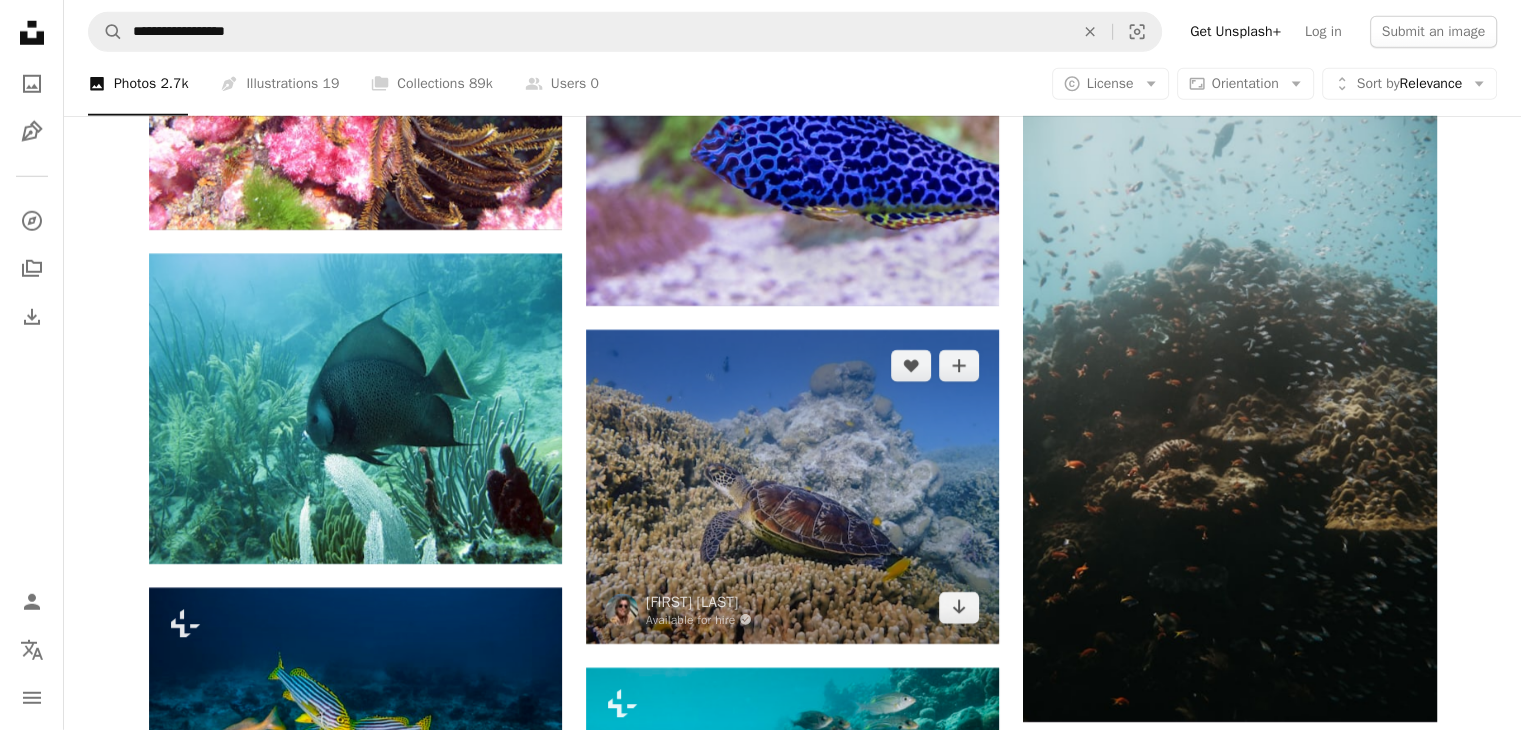 click at bounding box center [792, 486] 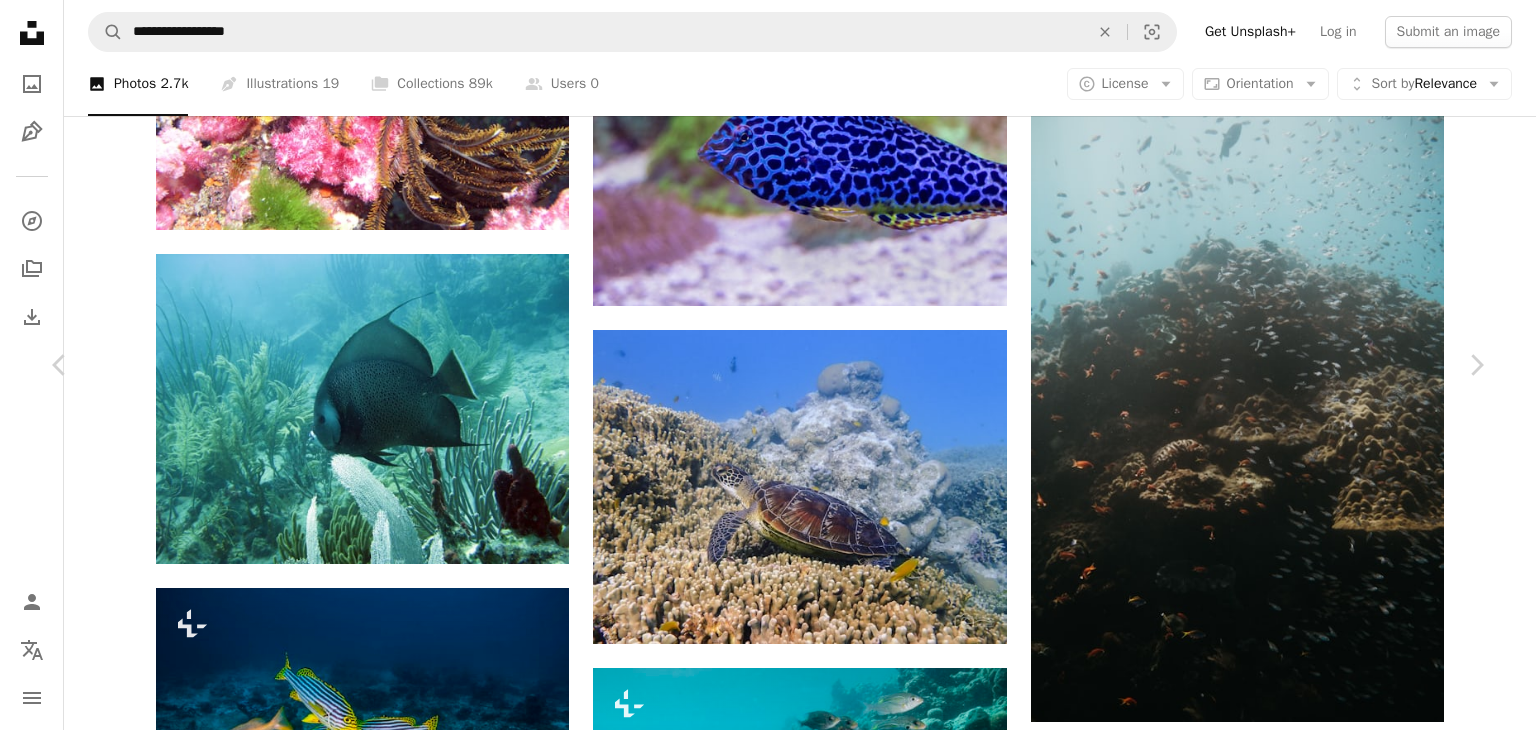 click on "Chevron down" 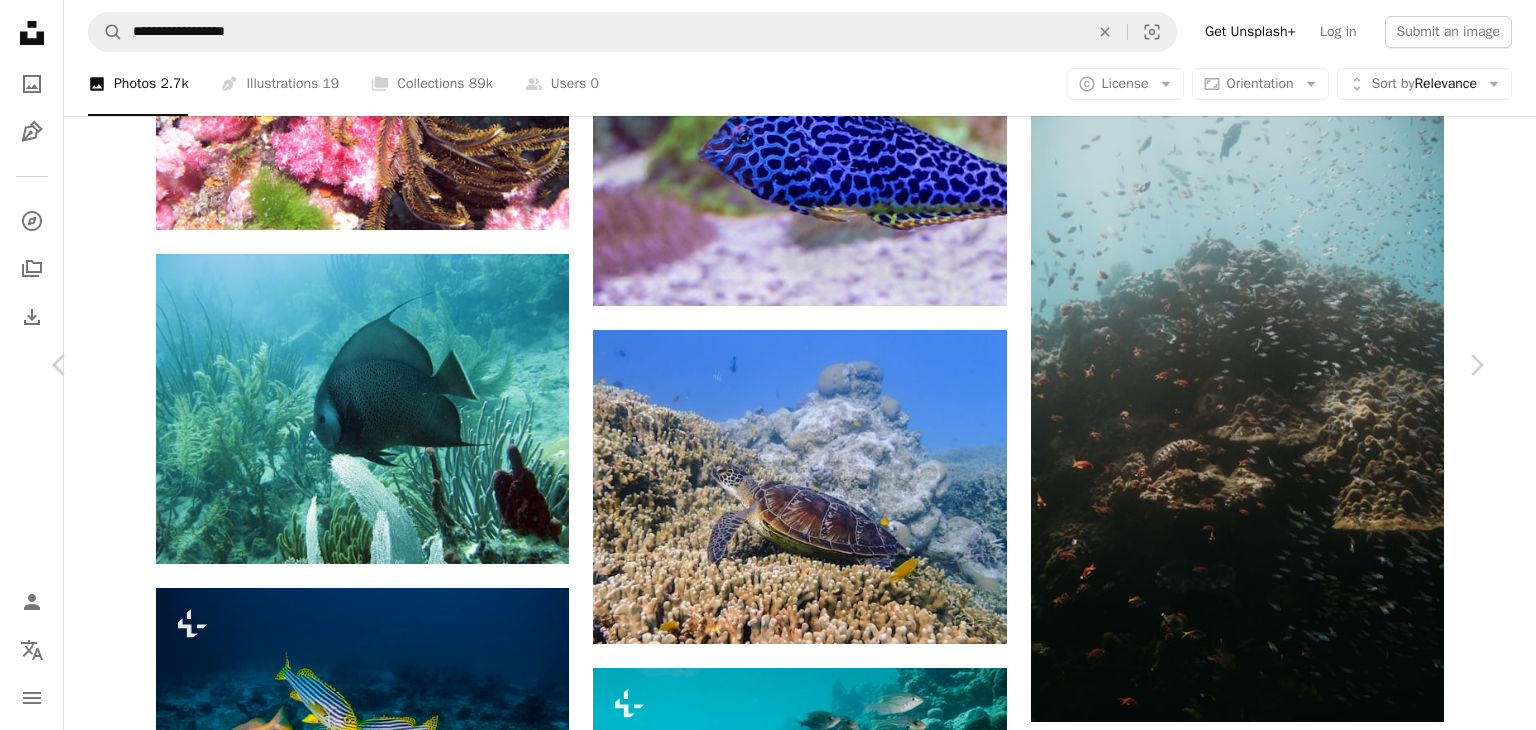 click on "Original Size" at bounding box center [1216, 4210] 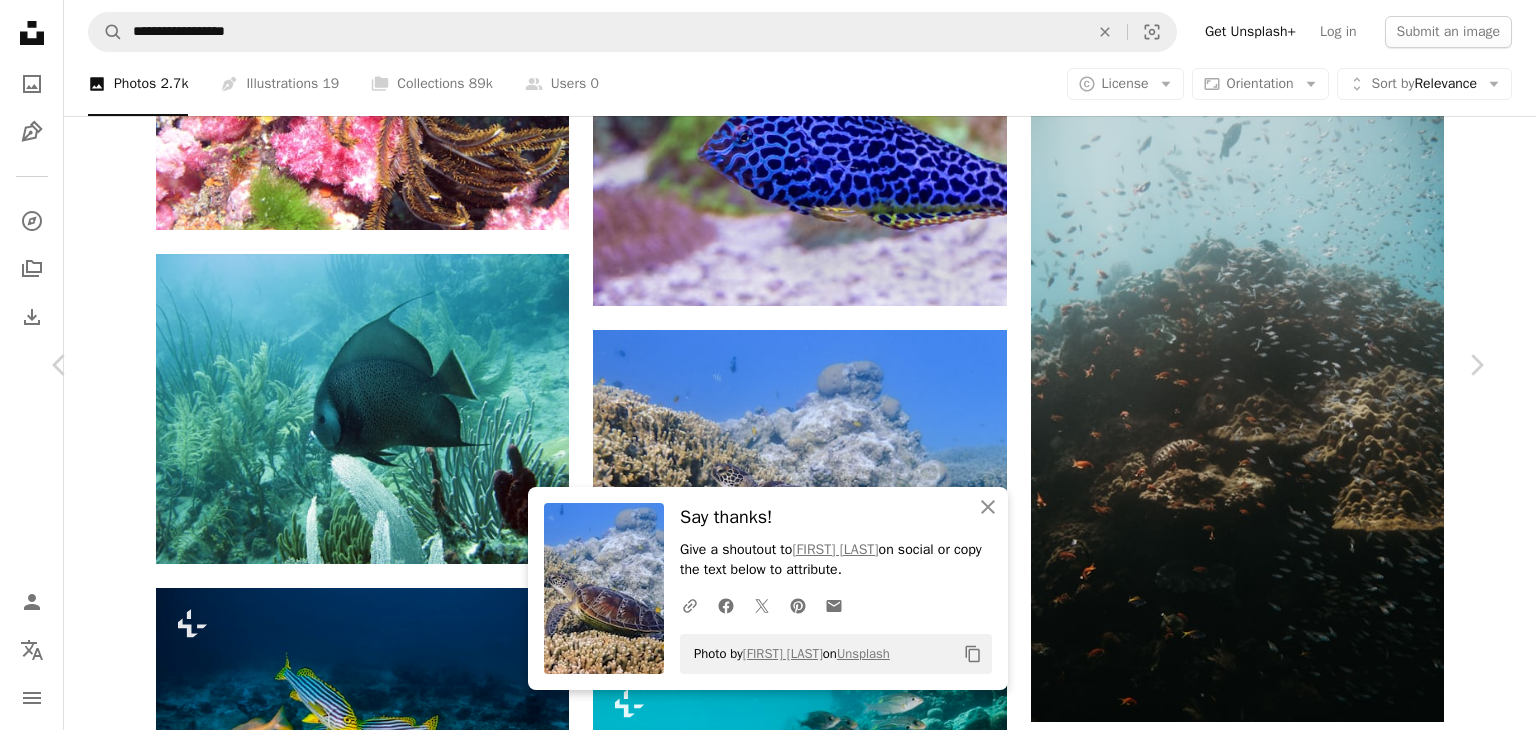 type 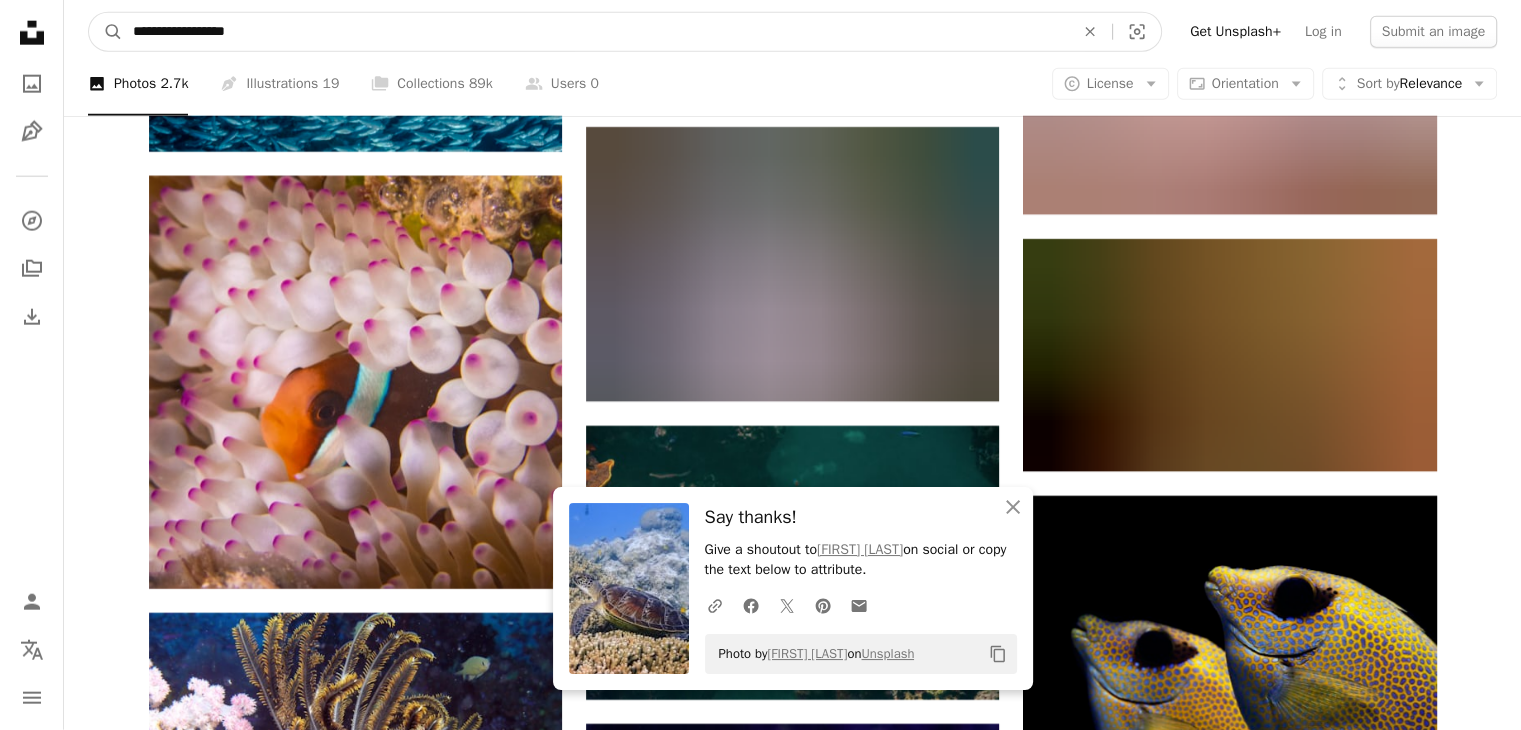 drag, startPoint x: 280, startPoint y: 41, endPoint x: 0, endPoint y: -53, distance: 295.35742 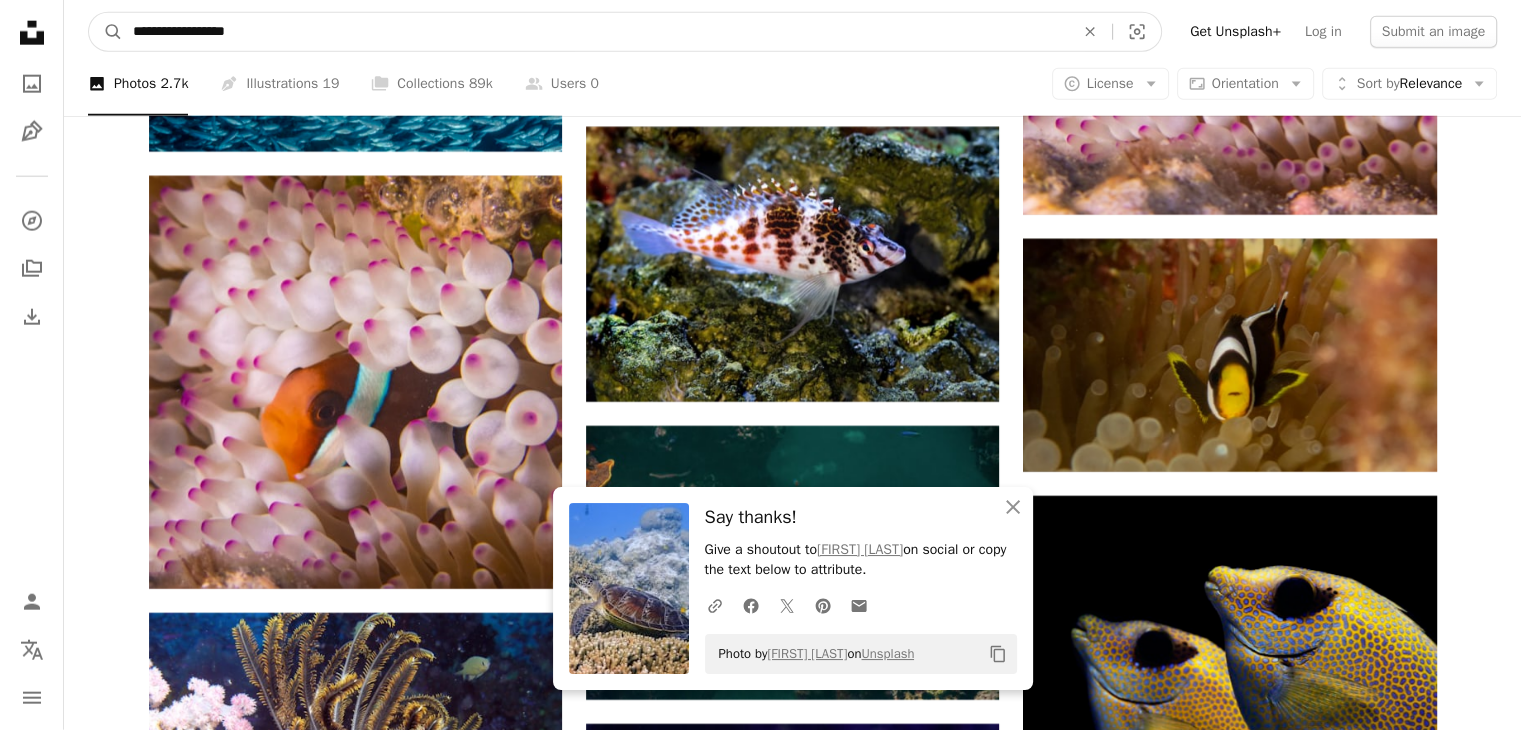 click on "**********" at bounding box center (760, -4031) 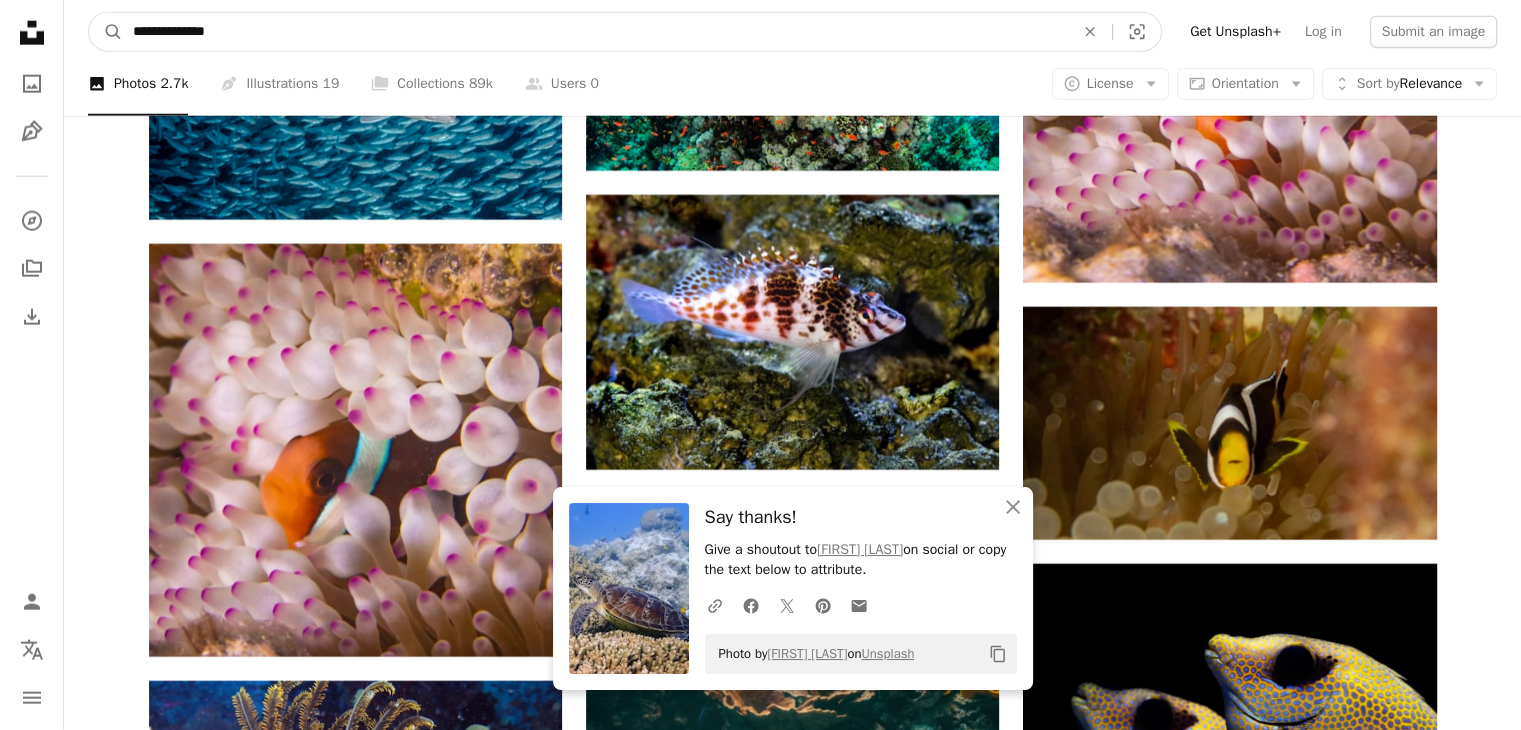 type on "**********" 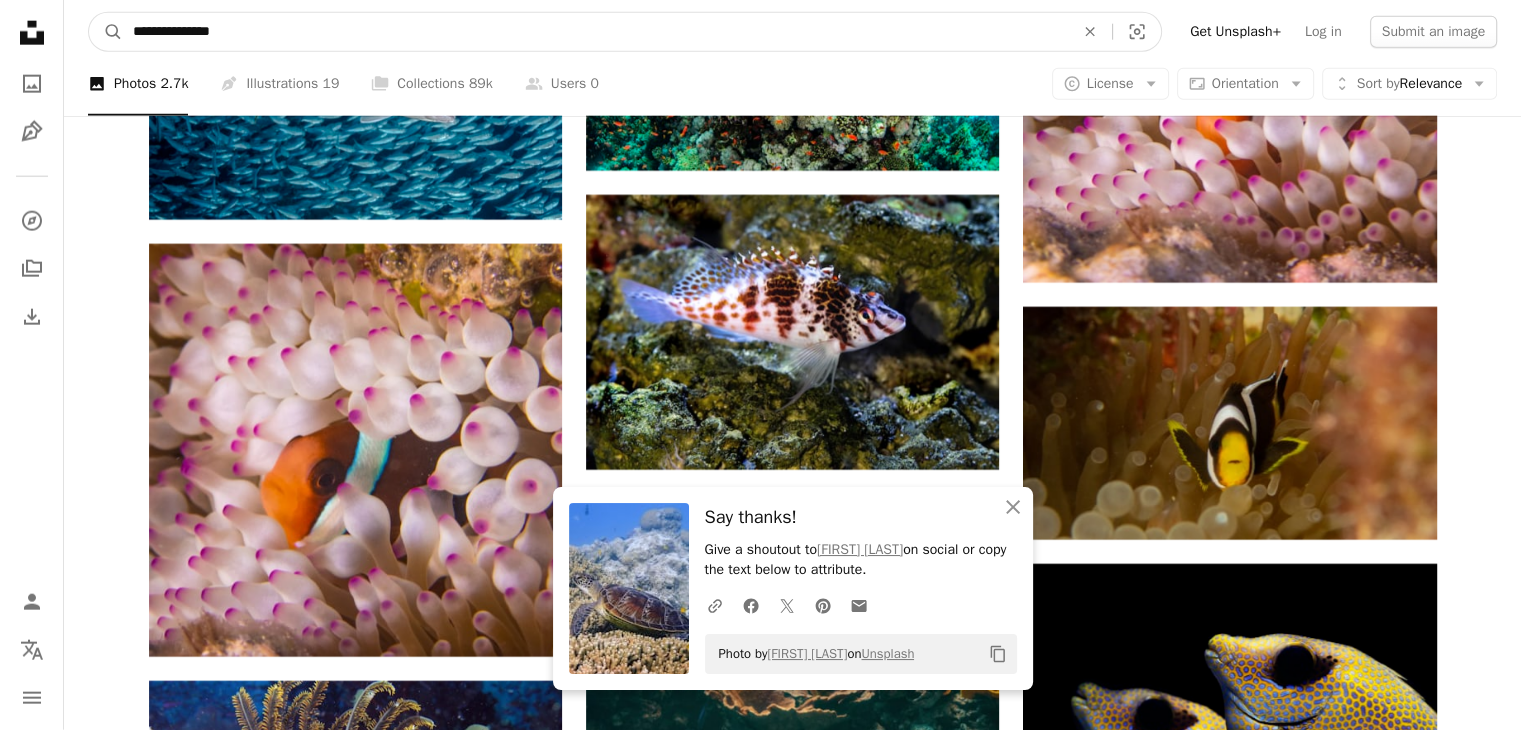 click on "A magnifying glass" at bounding box center (106, 32) 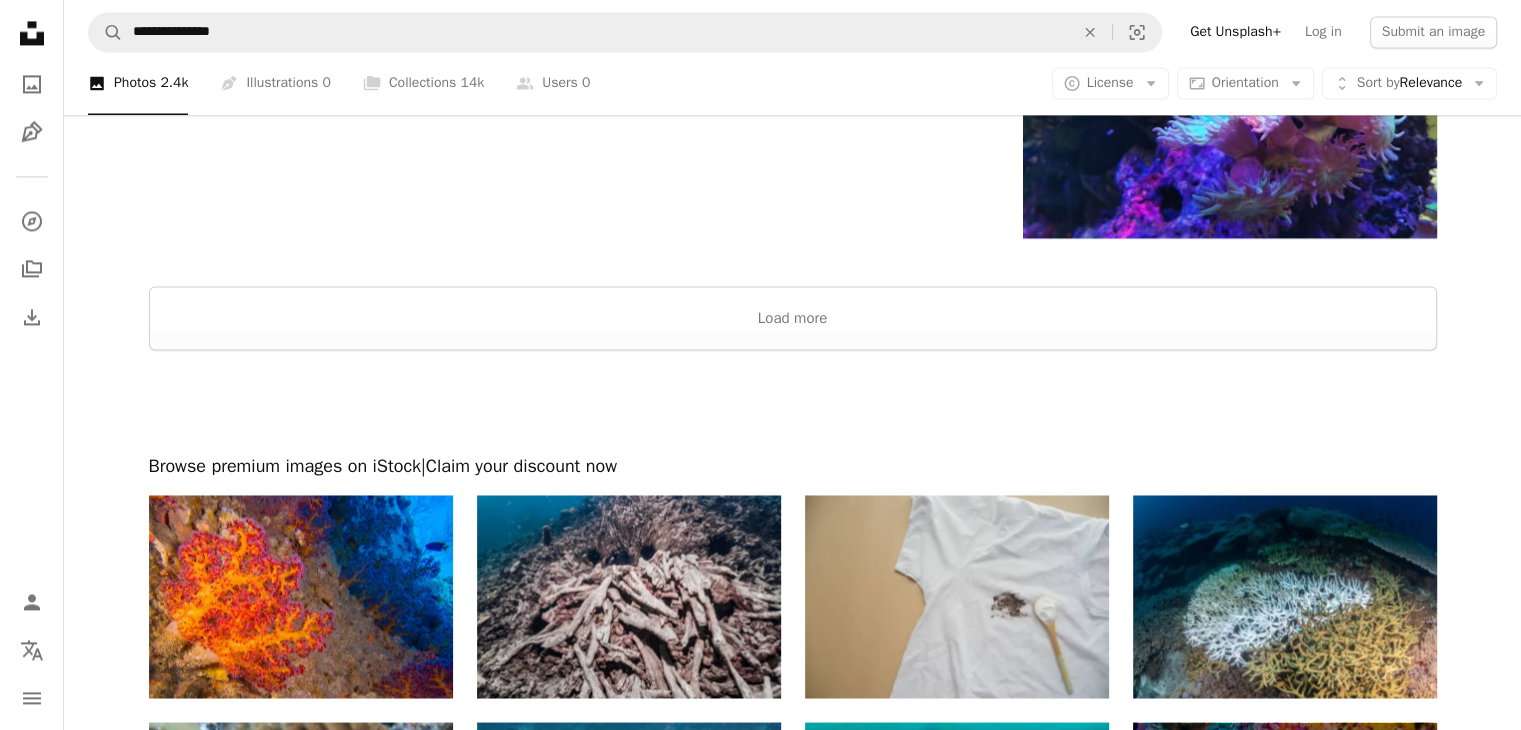 scroll, scrollTop: 3151, scrollLeft: 0, axis: vertical 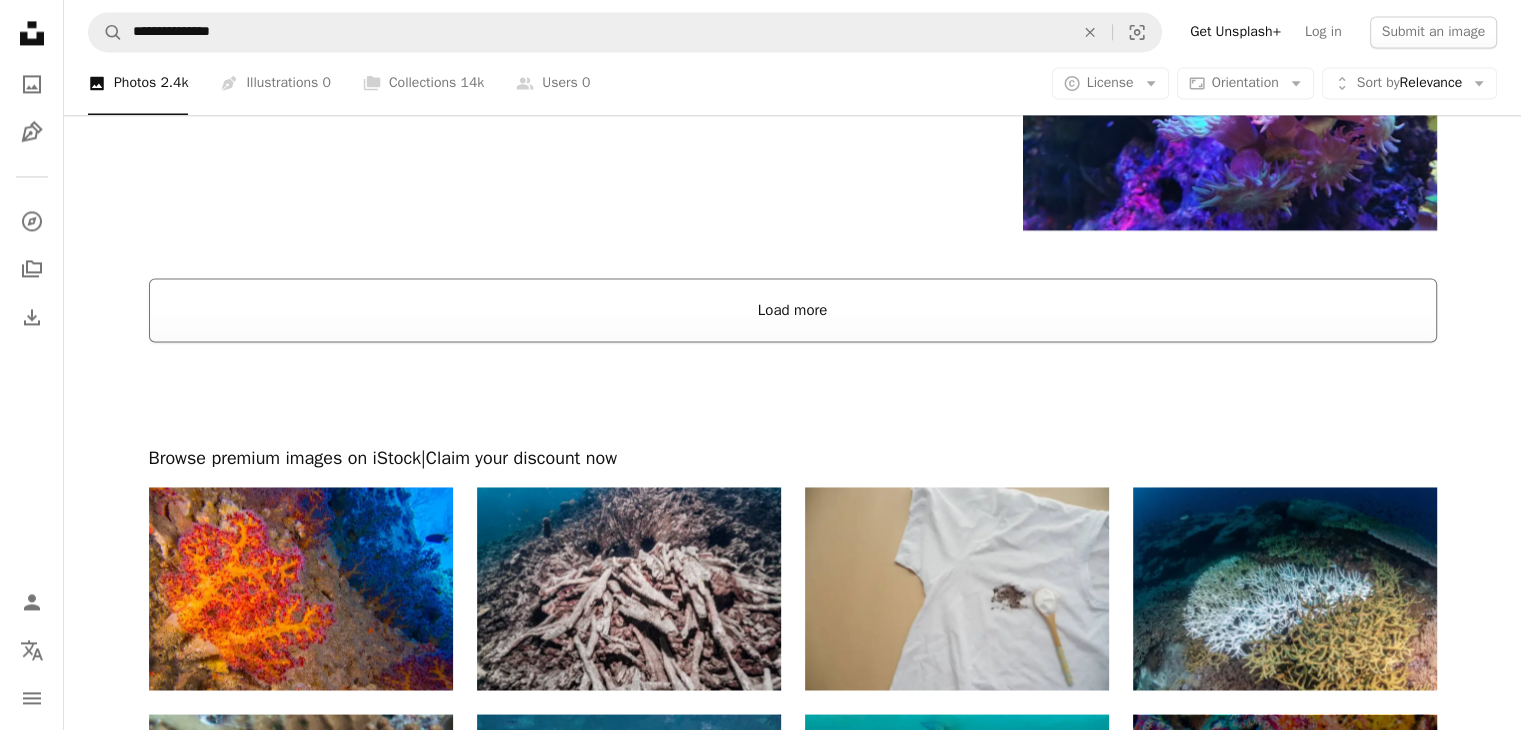 click on "Load more" at bounding box center (793, 310) 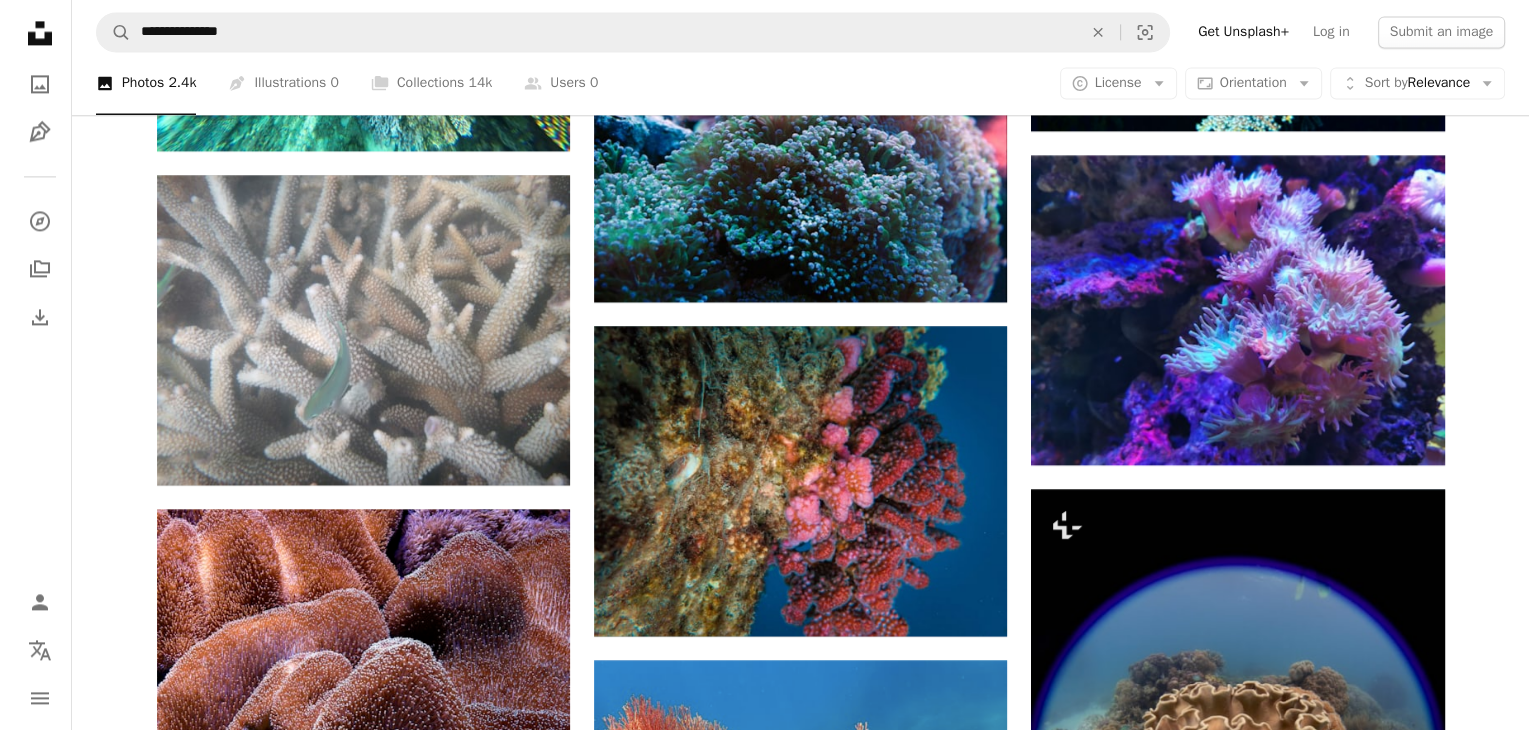 scroll, scrollTop: 2918, scrollLeft: 0, axis: vertical 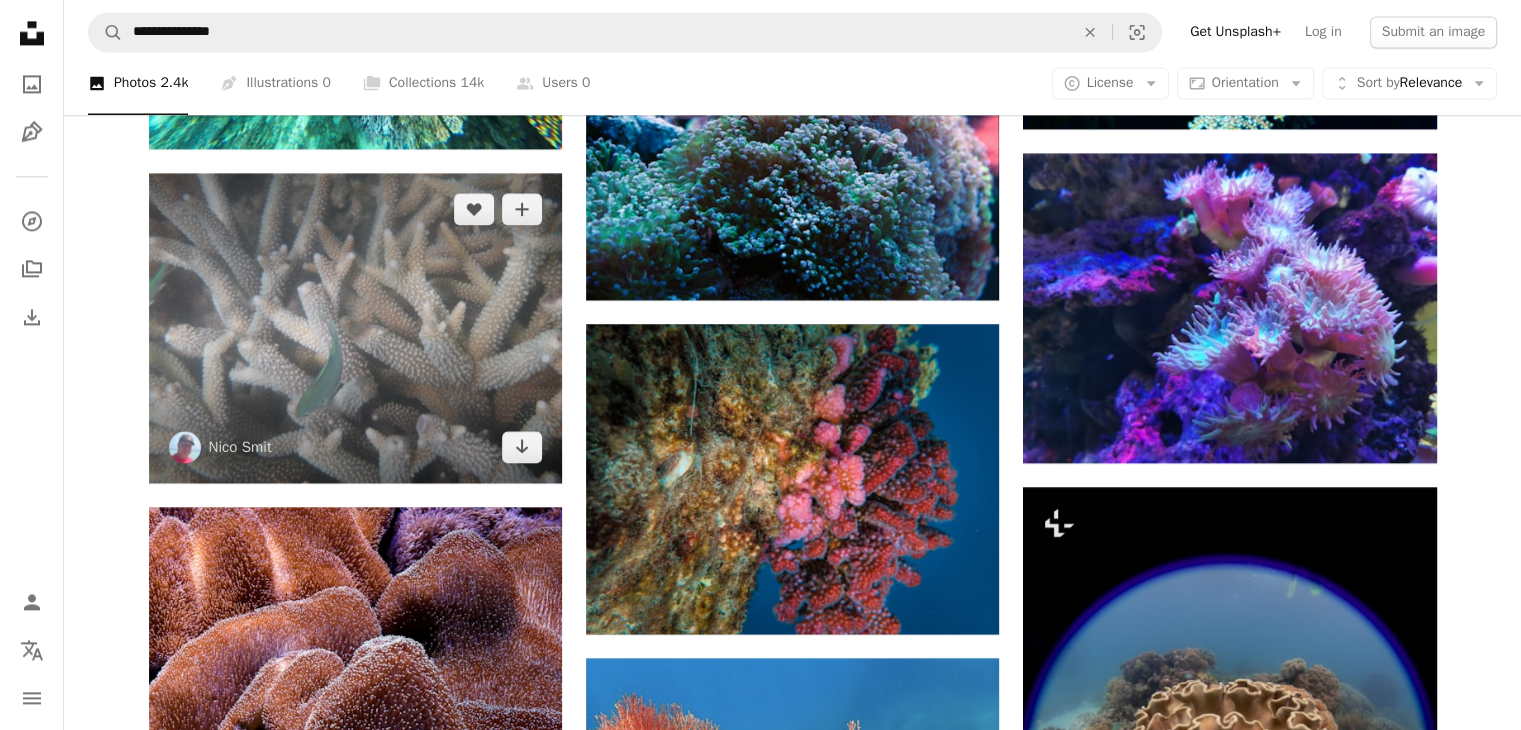 click at bounding box center (355, 328) 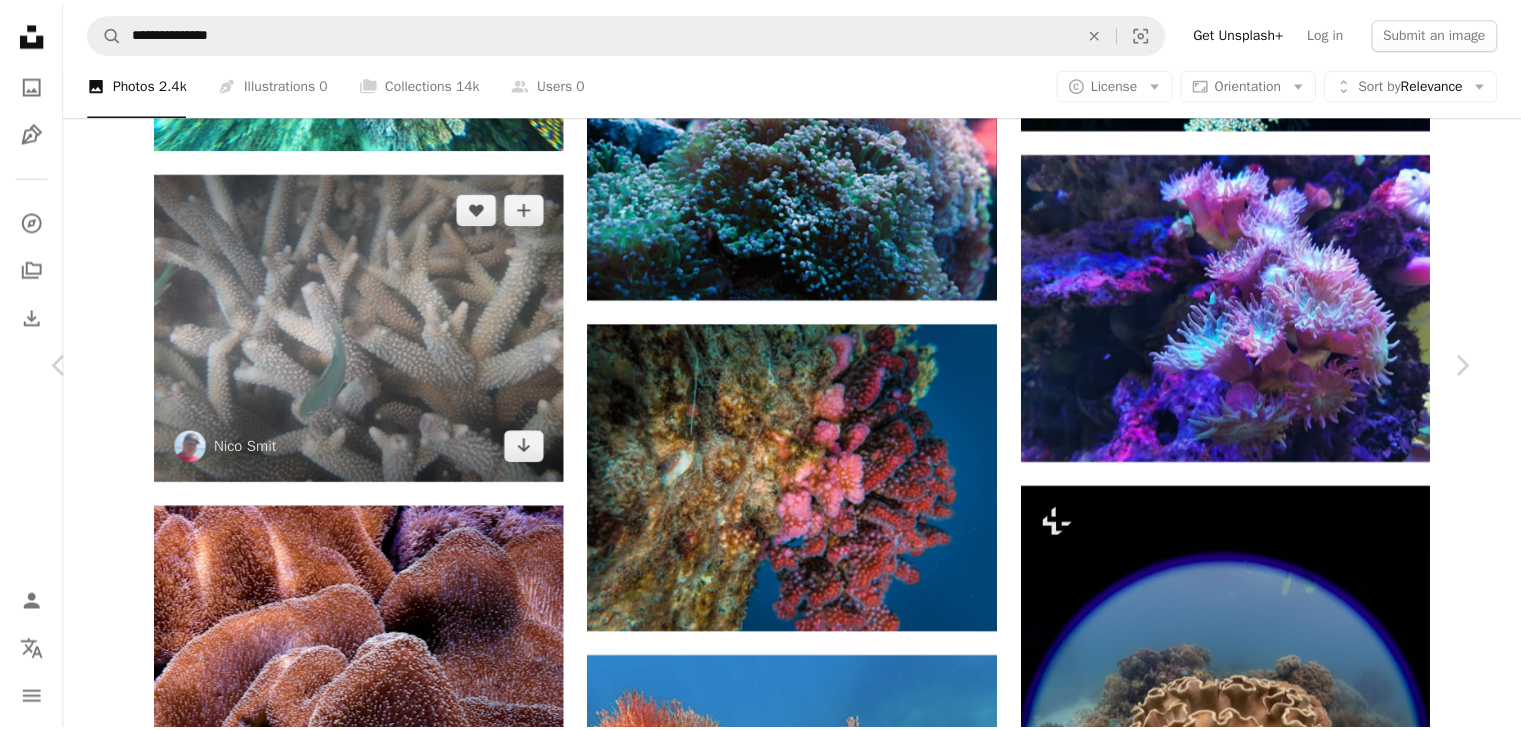 scroll, scrollTop: 1387, scrollLeft: 0, axis: vertical 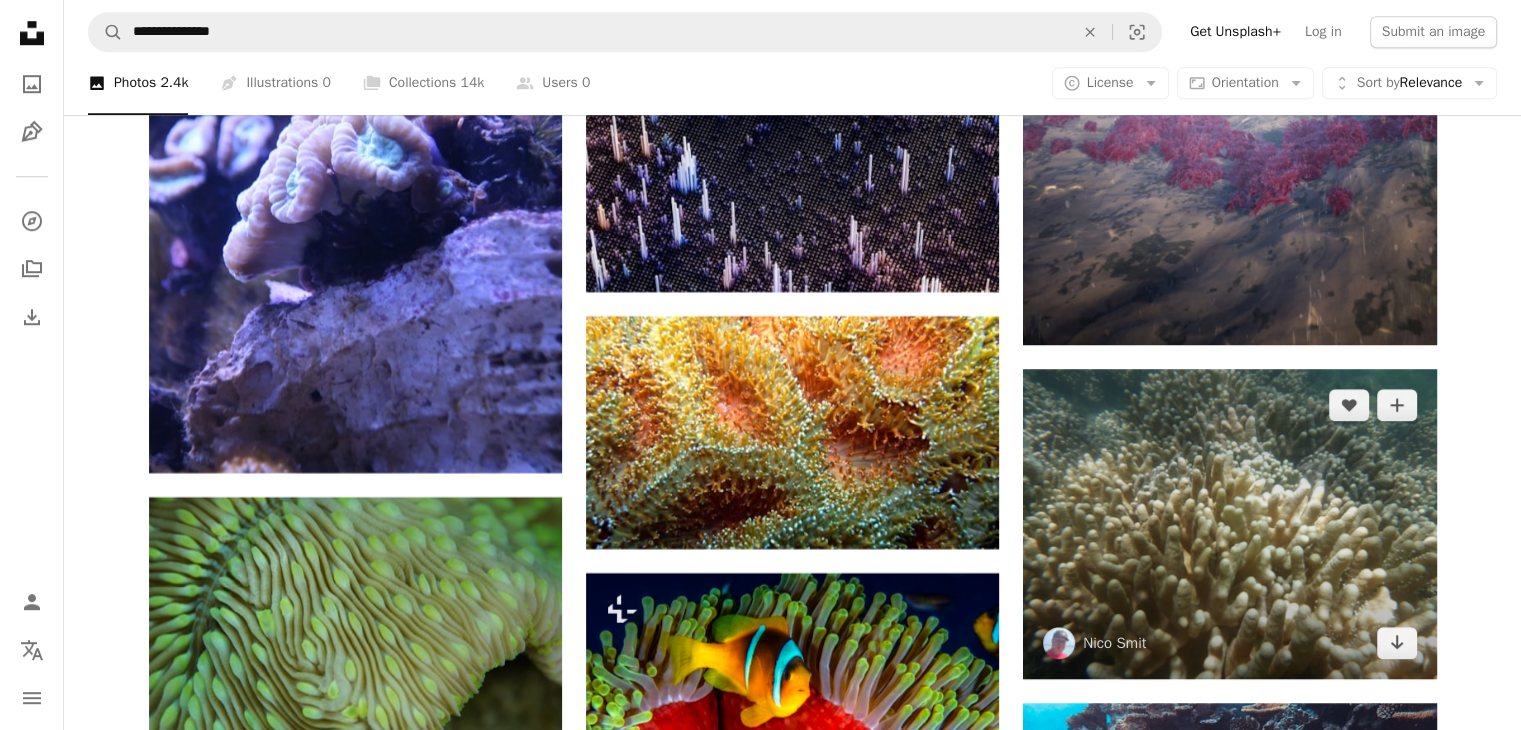 click at bounding box center [1229, 524] 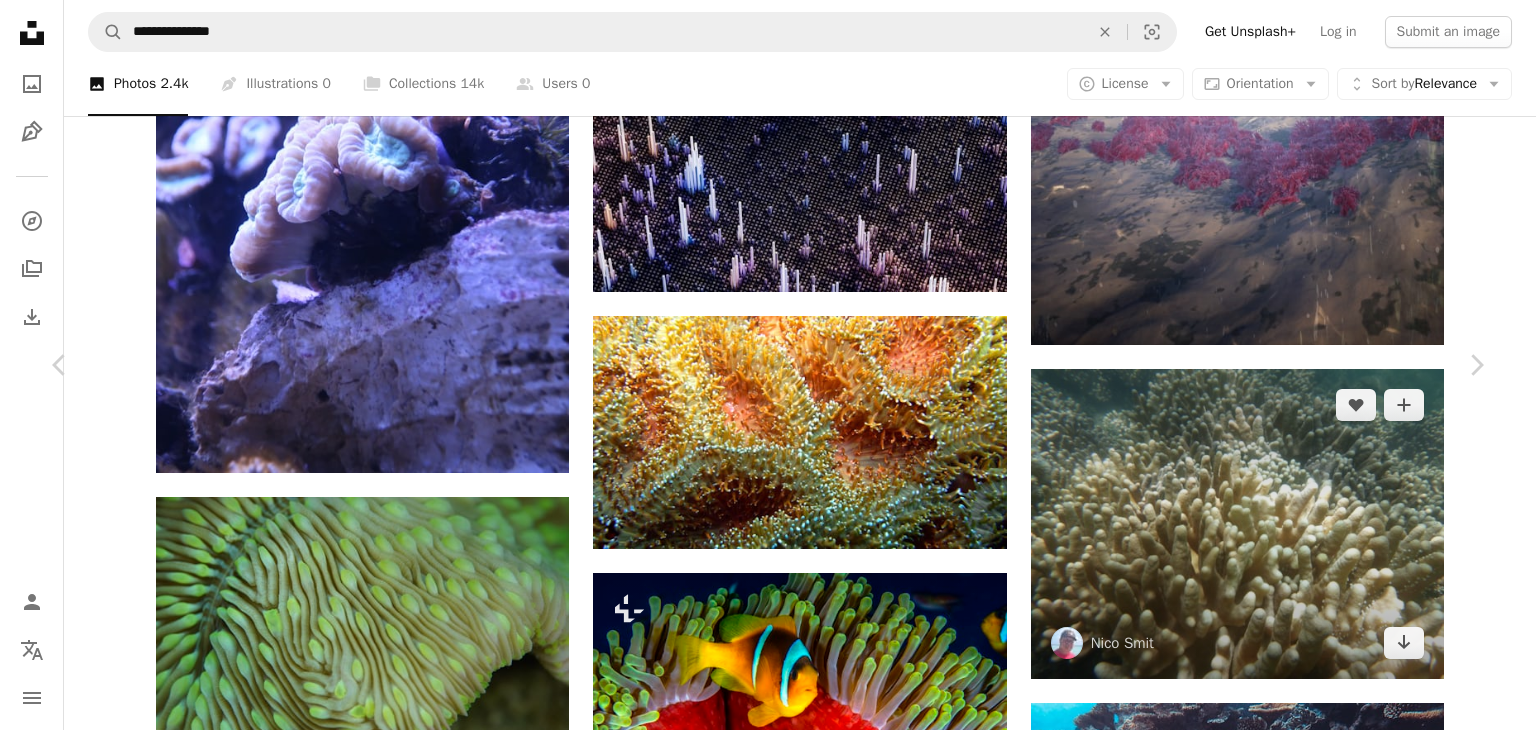 scroll, scrollTop: 1412, scrollLeft: 0, axis: vertical 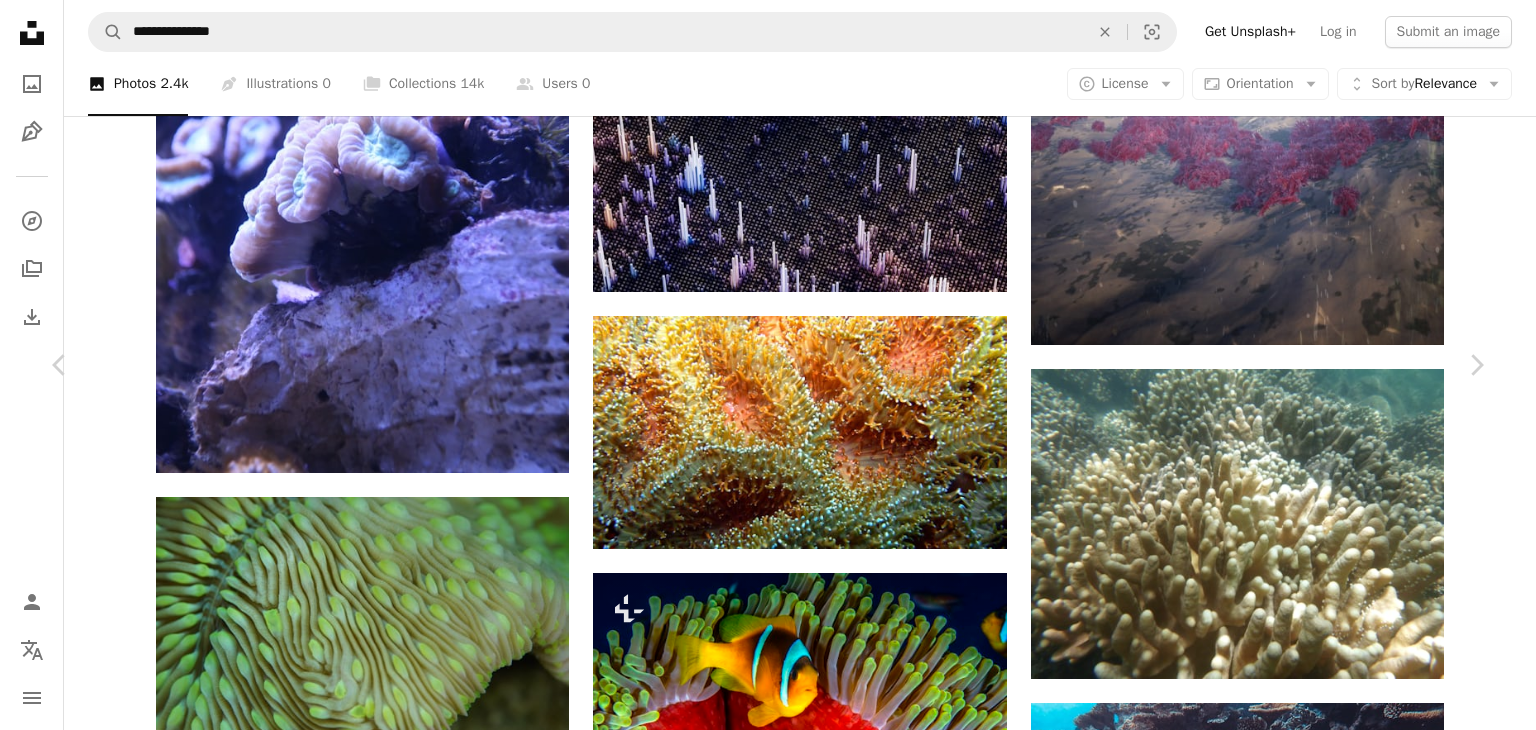 click at bounding box center [1179, 5005] 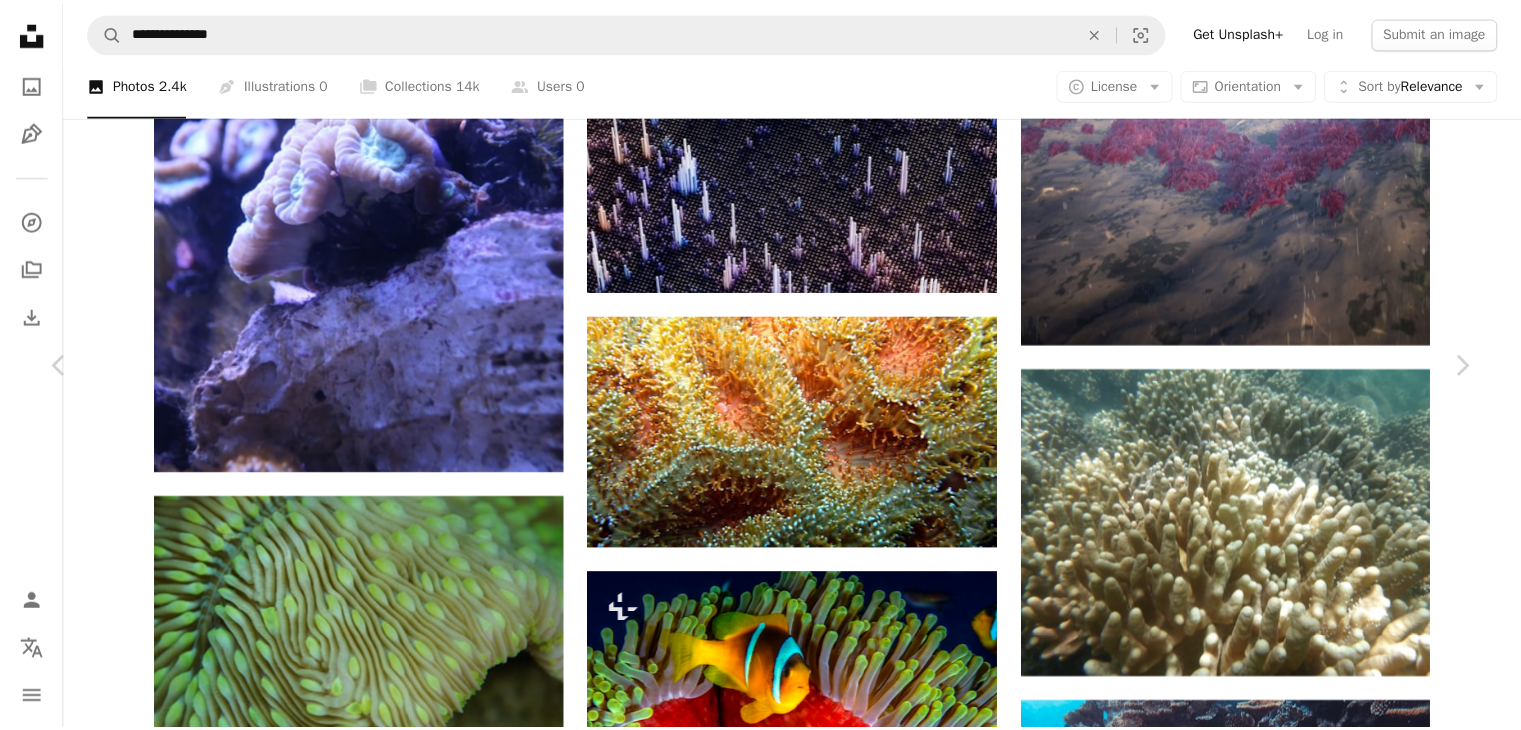 scroll, scrollTop: 0, scrollLeft: 0, axis: both 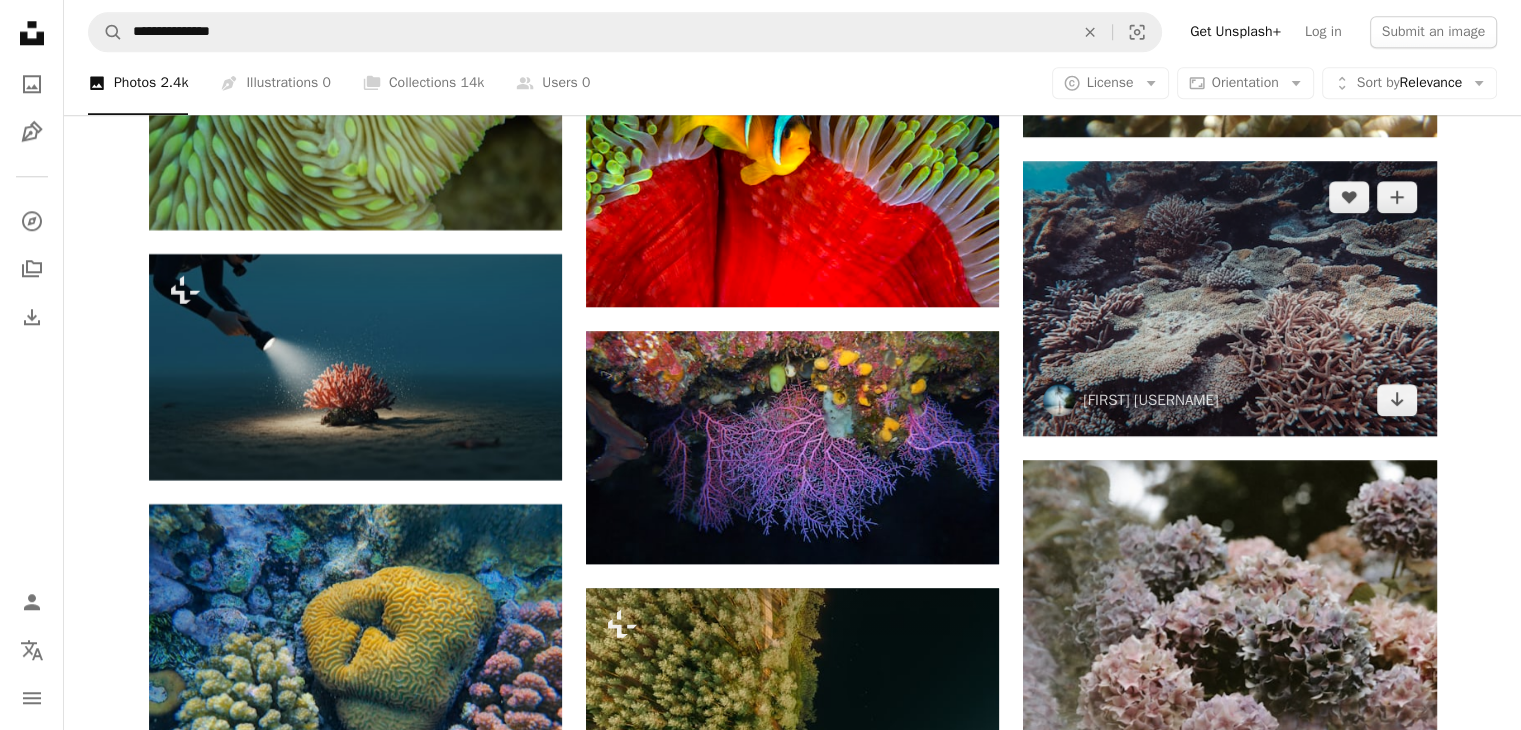 click at bounding box center [1229, 298] 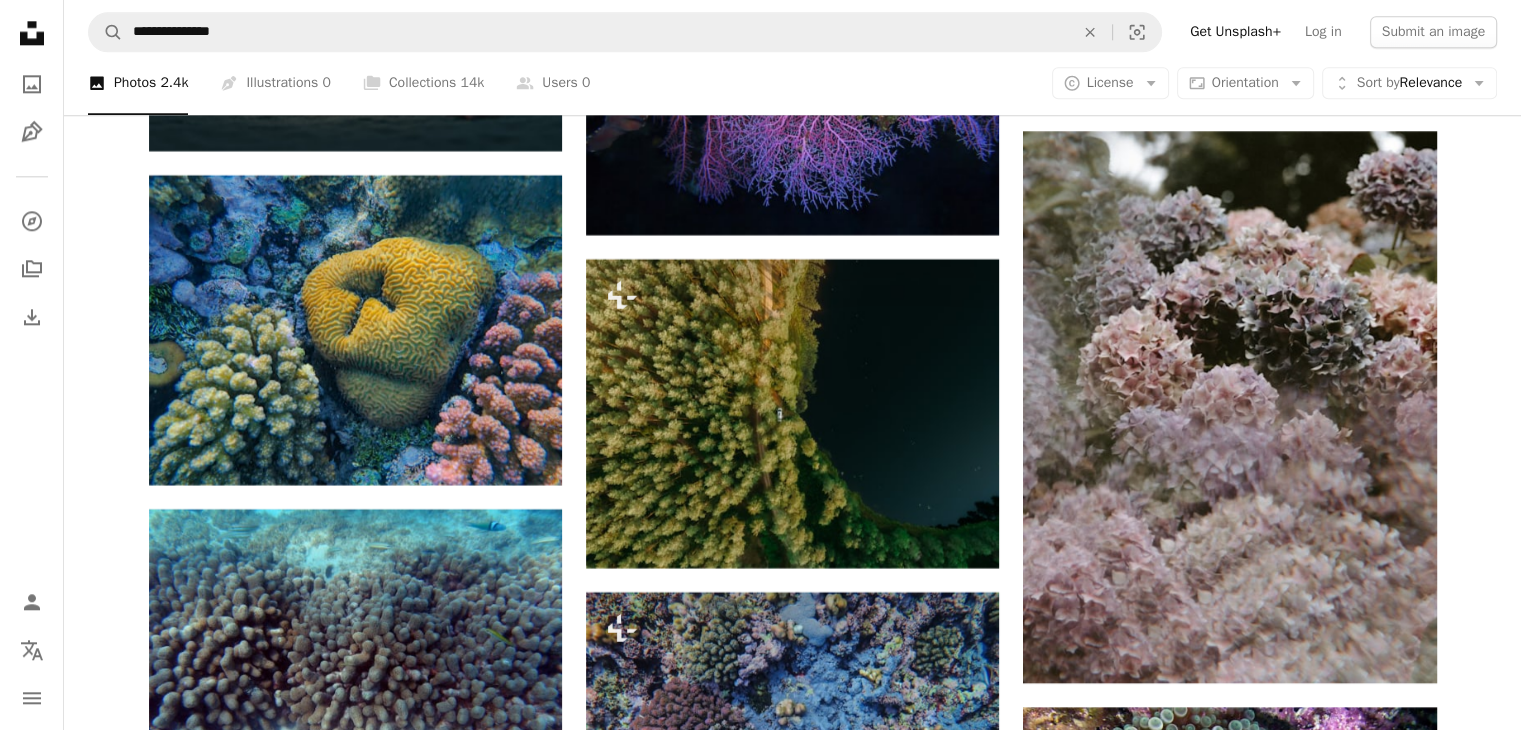 scroll, scrollTop: 10010, scrollLeft: 0, axis: vertical 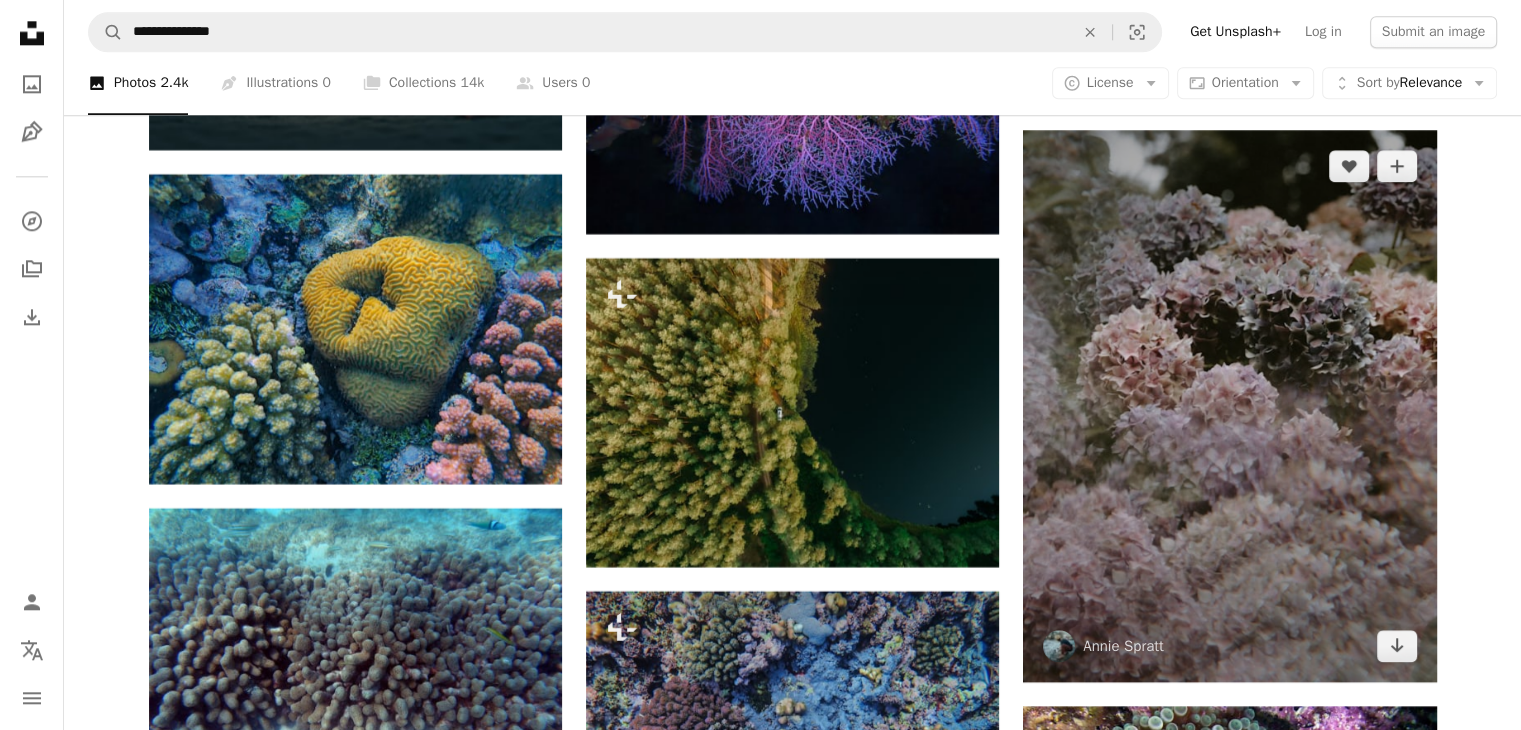 click at bounding box center [1229, 405] 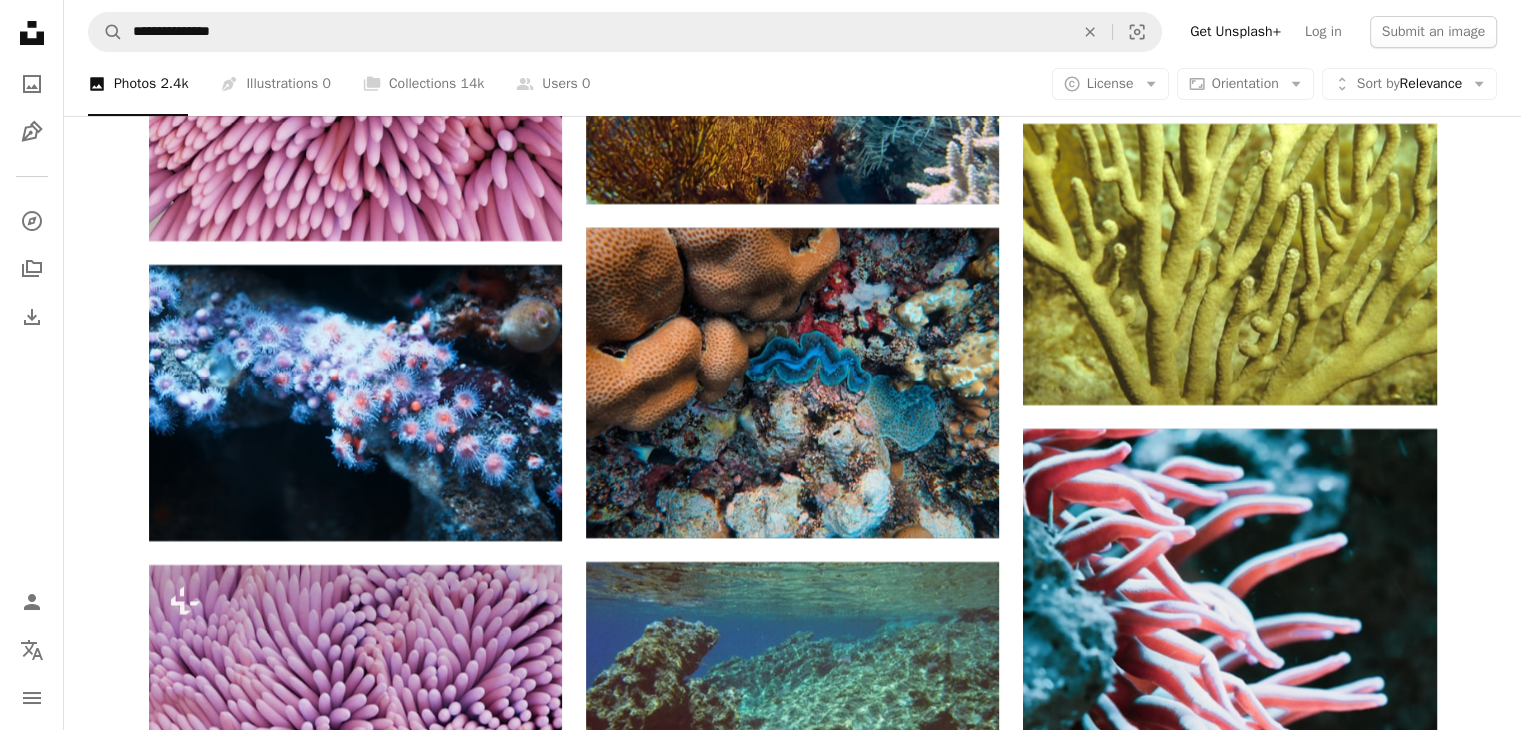 scroll, scrollTop: 15381, scrollLeft: 0, axis: vertical 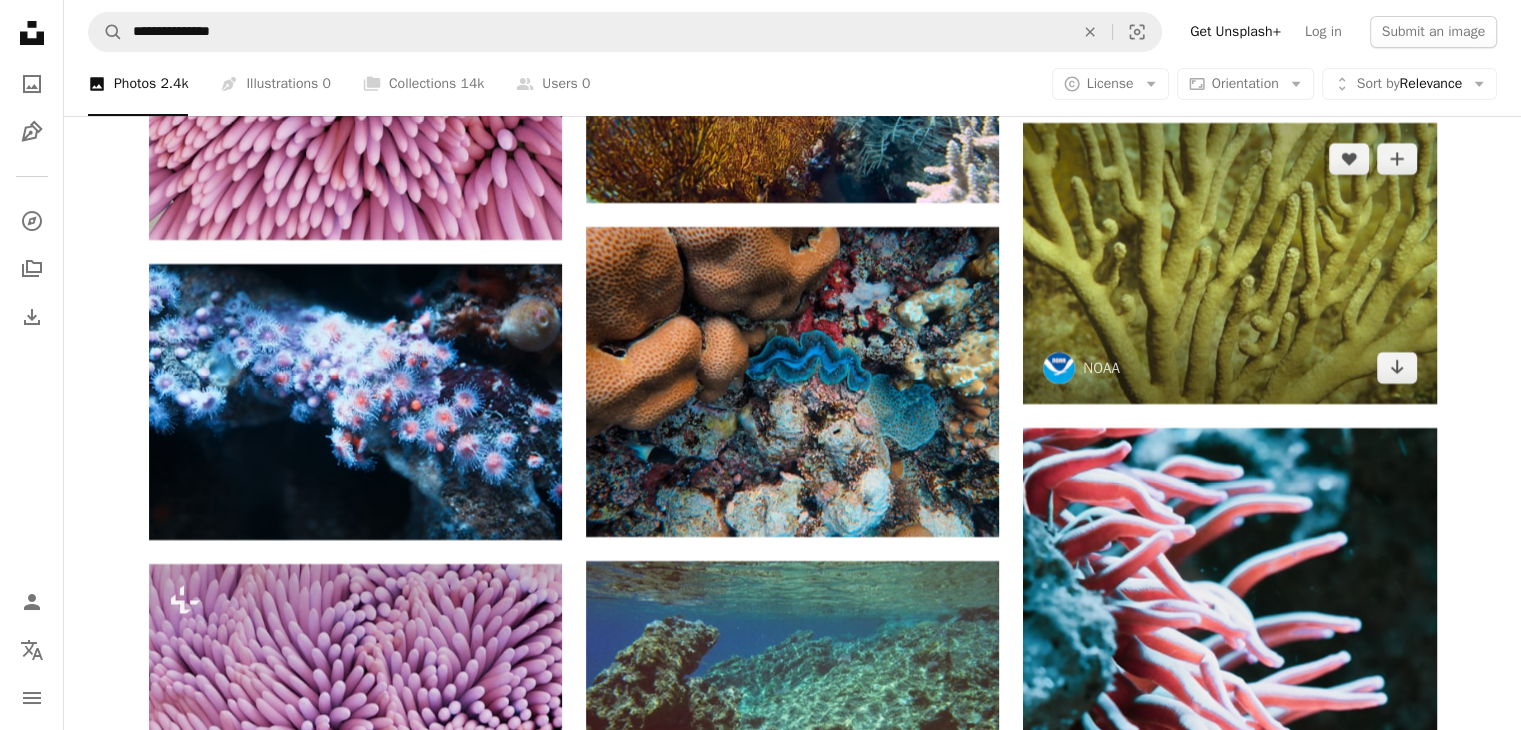click at bounding box center [1229, 263] 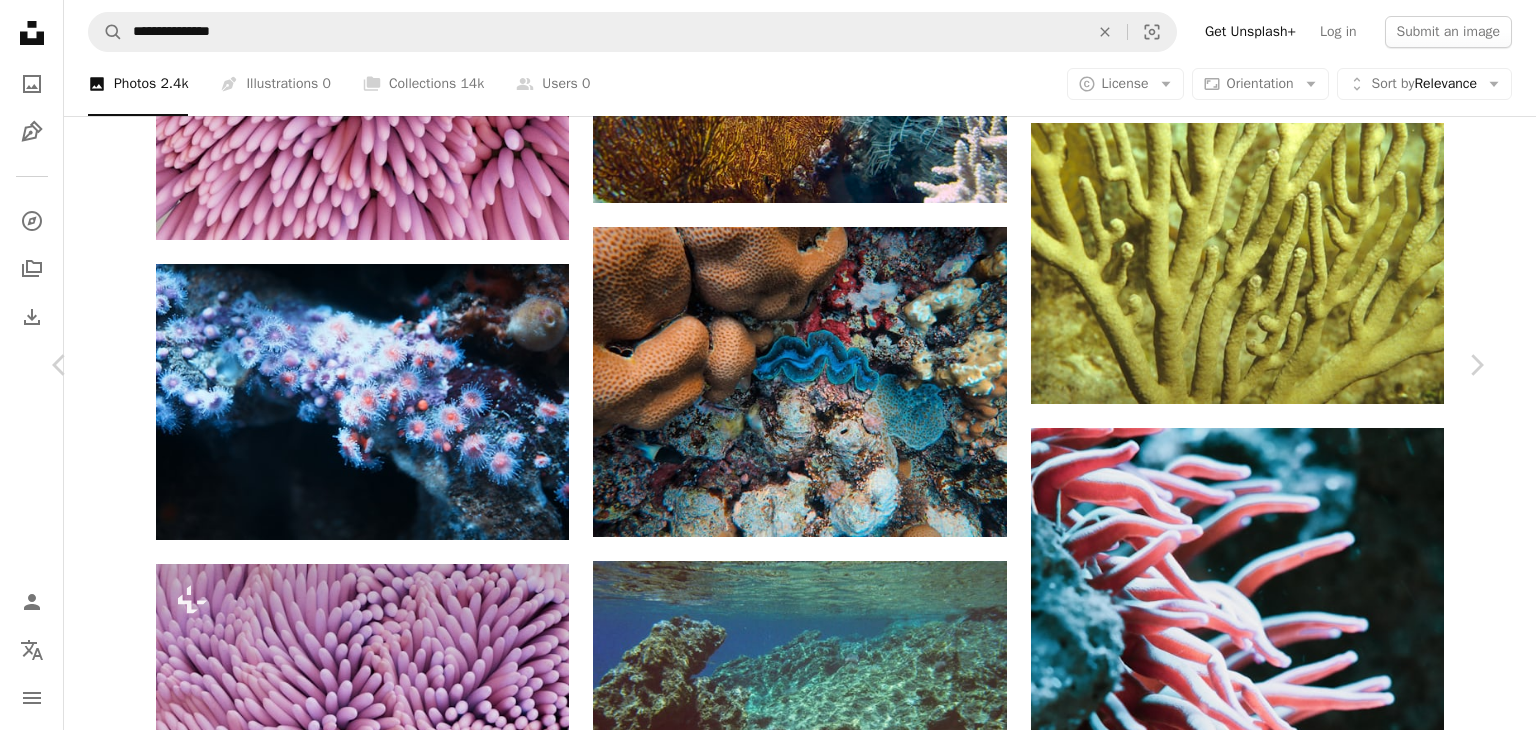 type 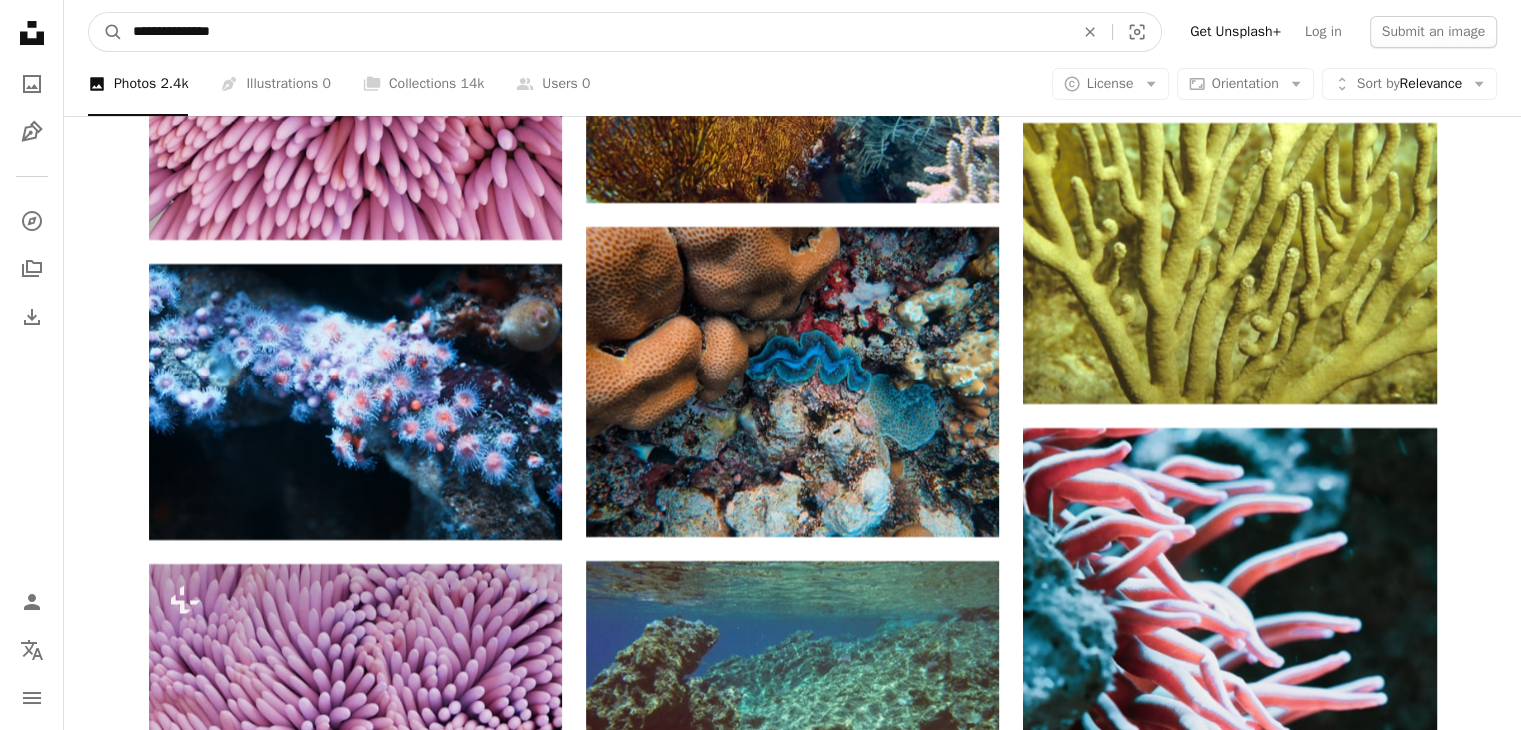 click on "**********" at bounding box center [595, 32] 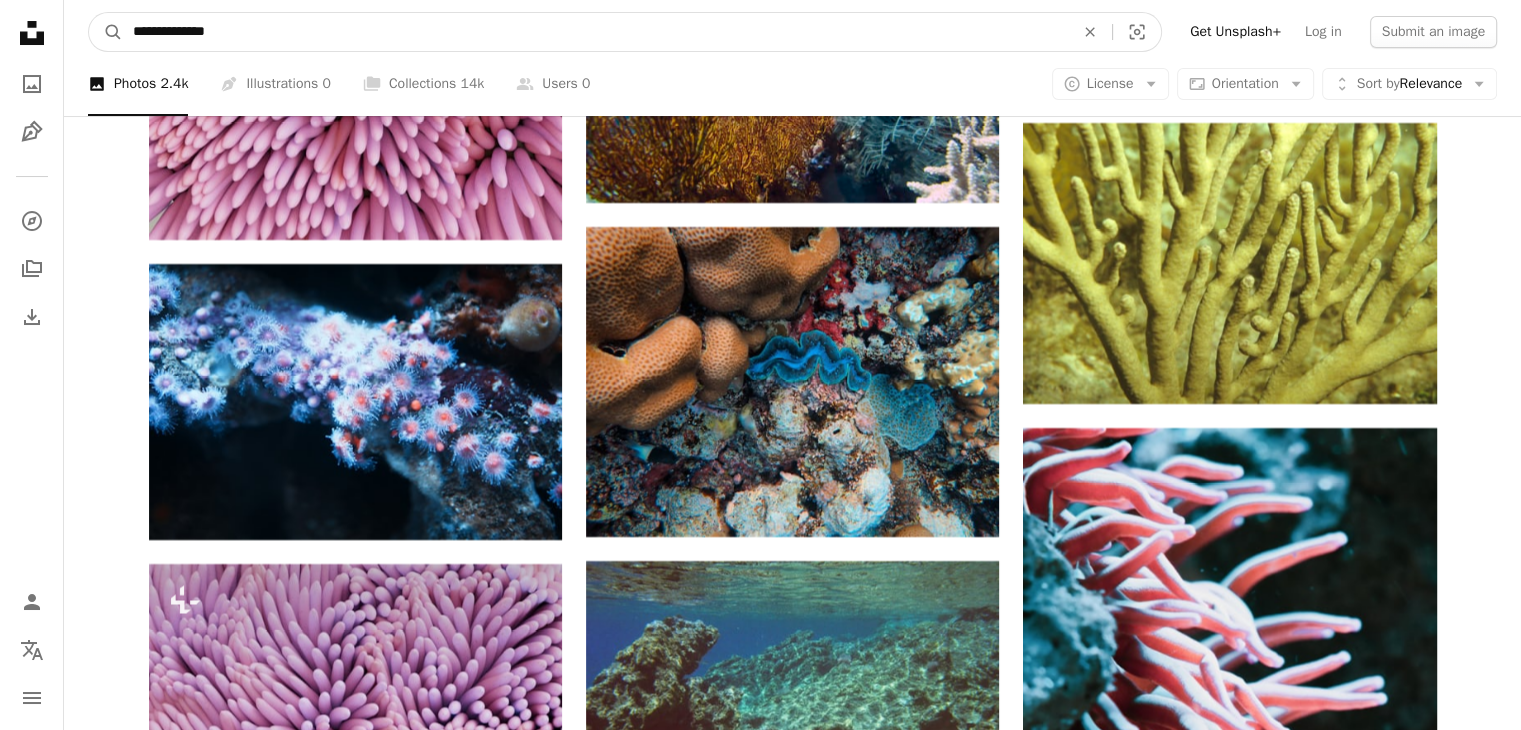 type on "**********" 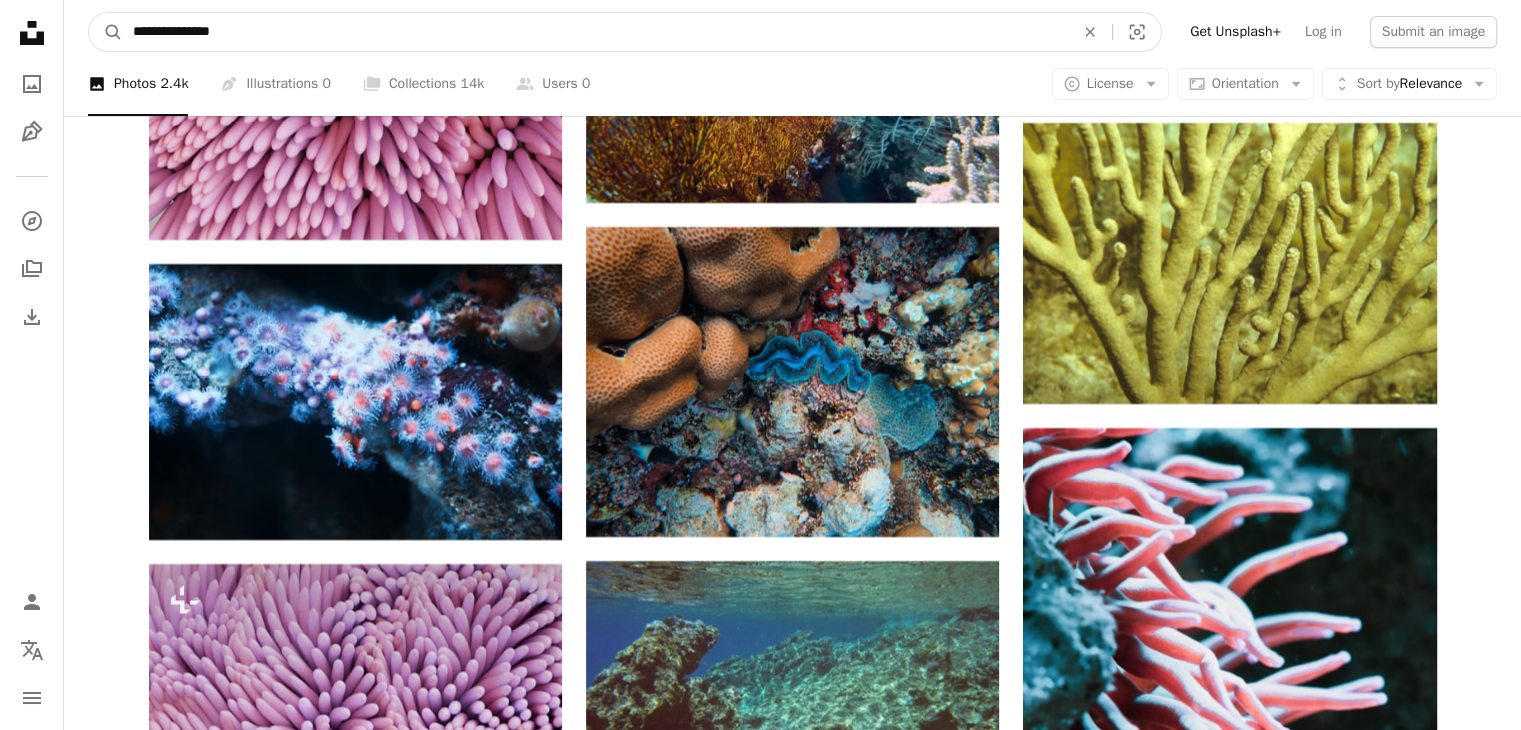 click on "A magnifying glass" at bounding box center (106, 32) 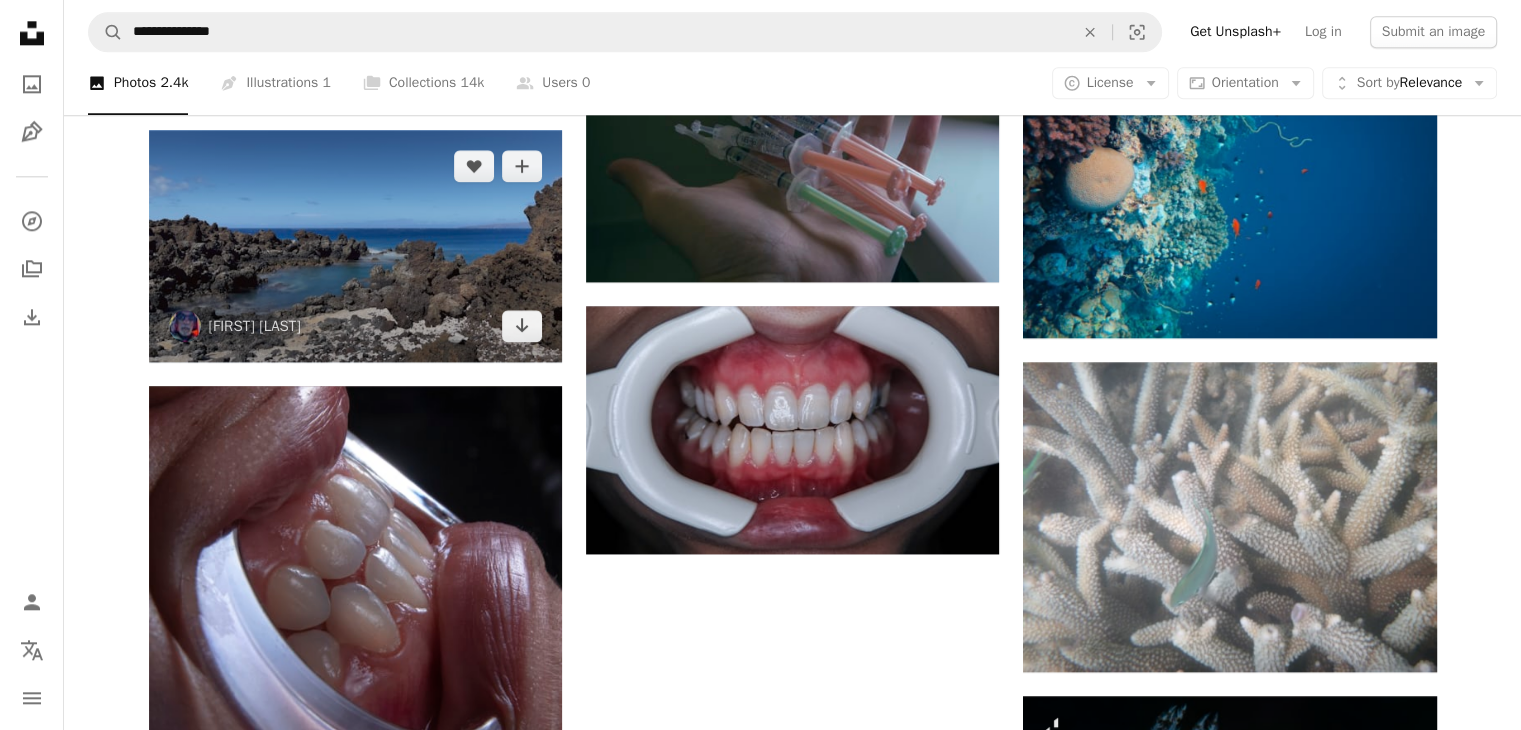 scroll, scrollTop: 2440, scrollLeft: 0, axis: vertical 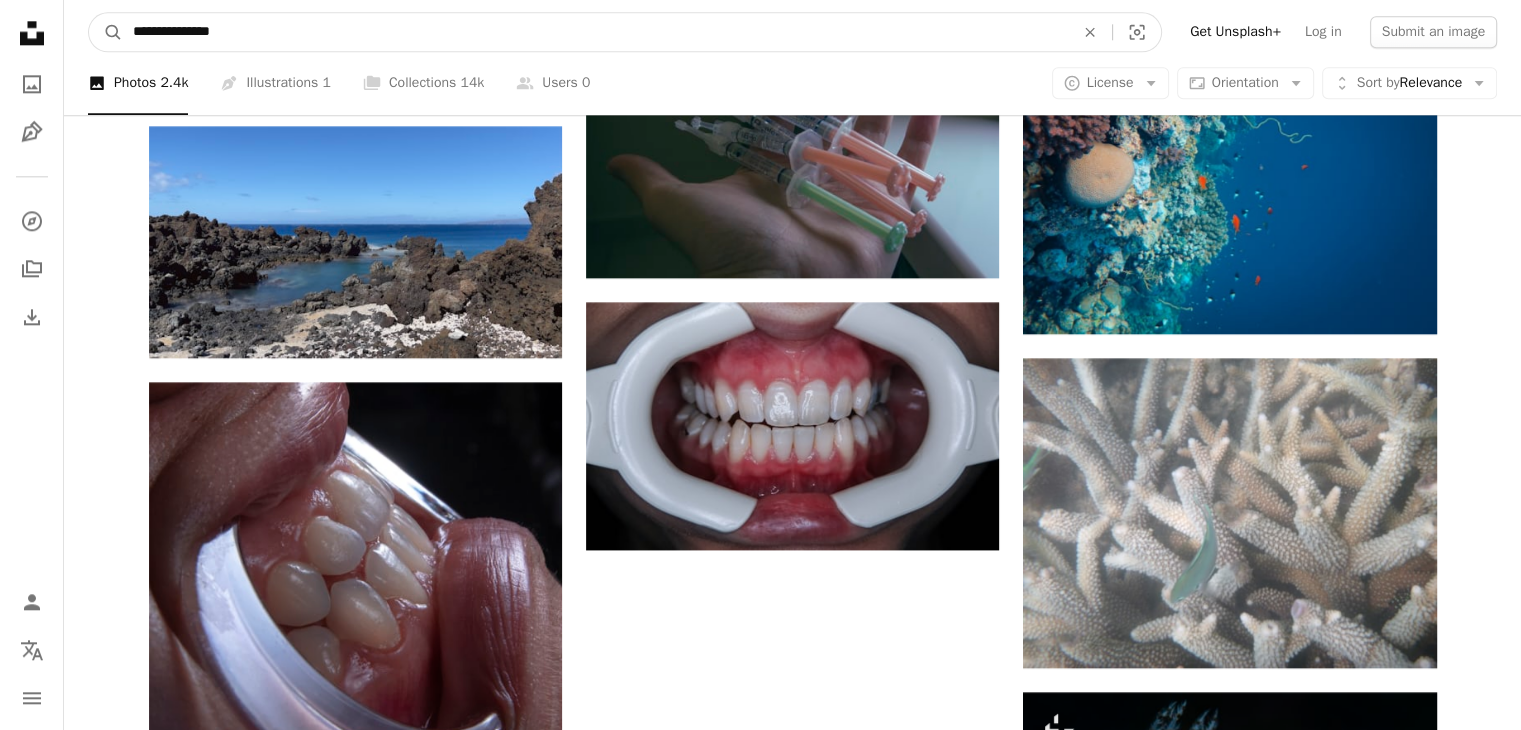 click on "**********" at bounding box center (595, 32) 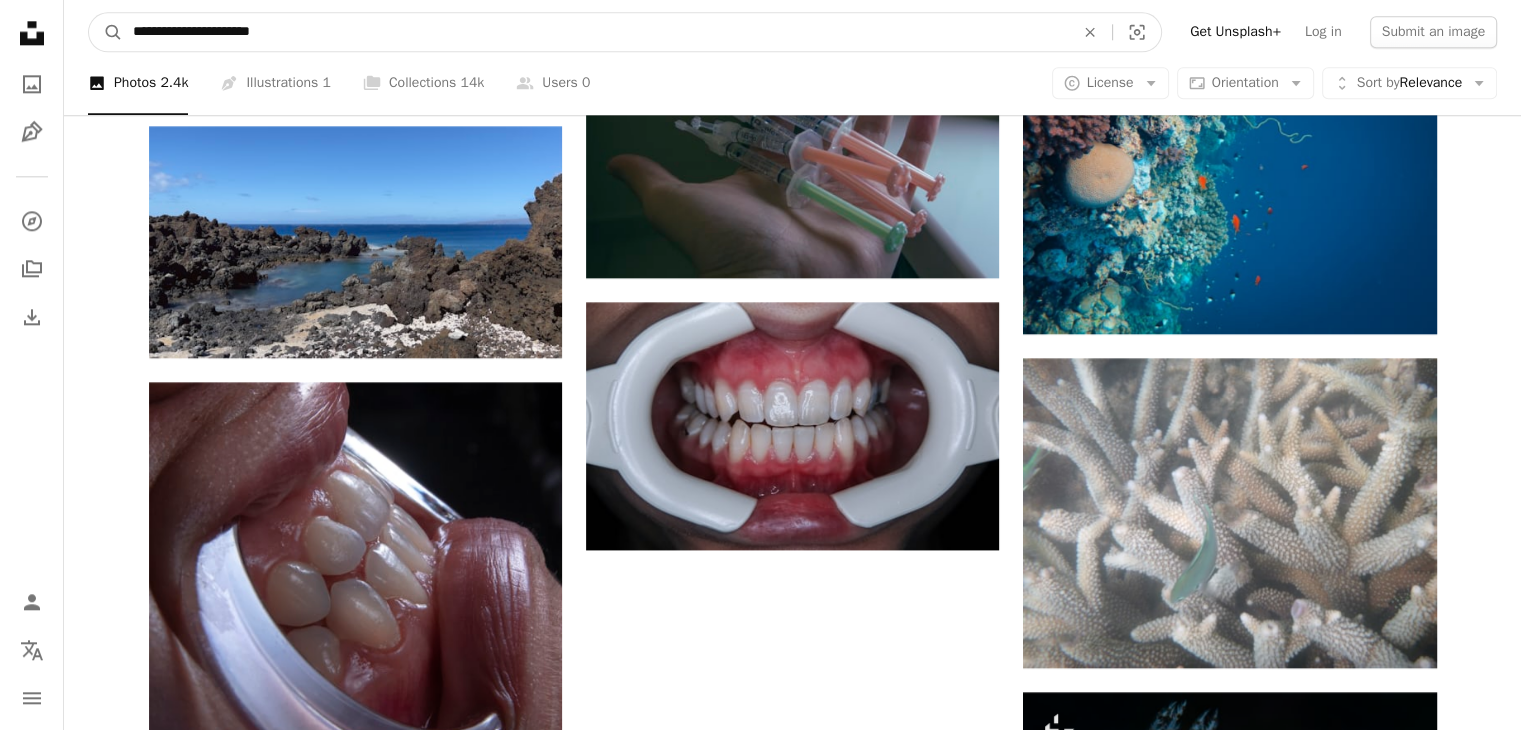 type on "**********" 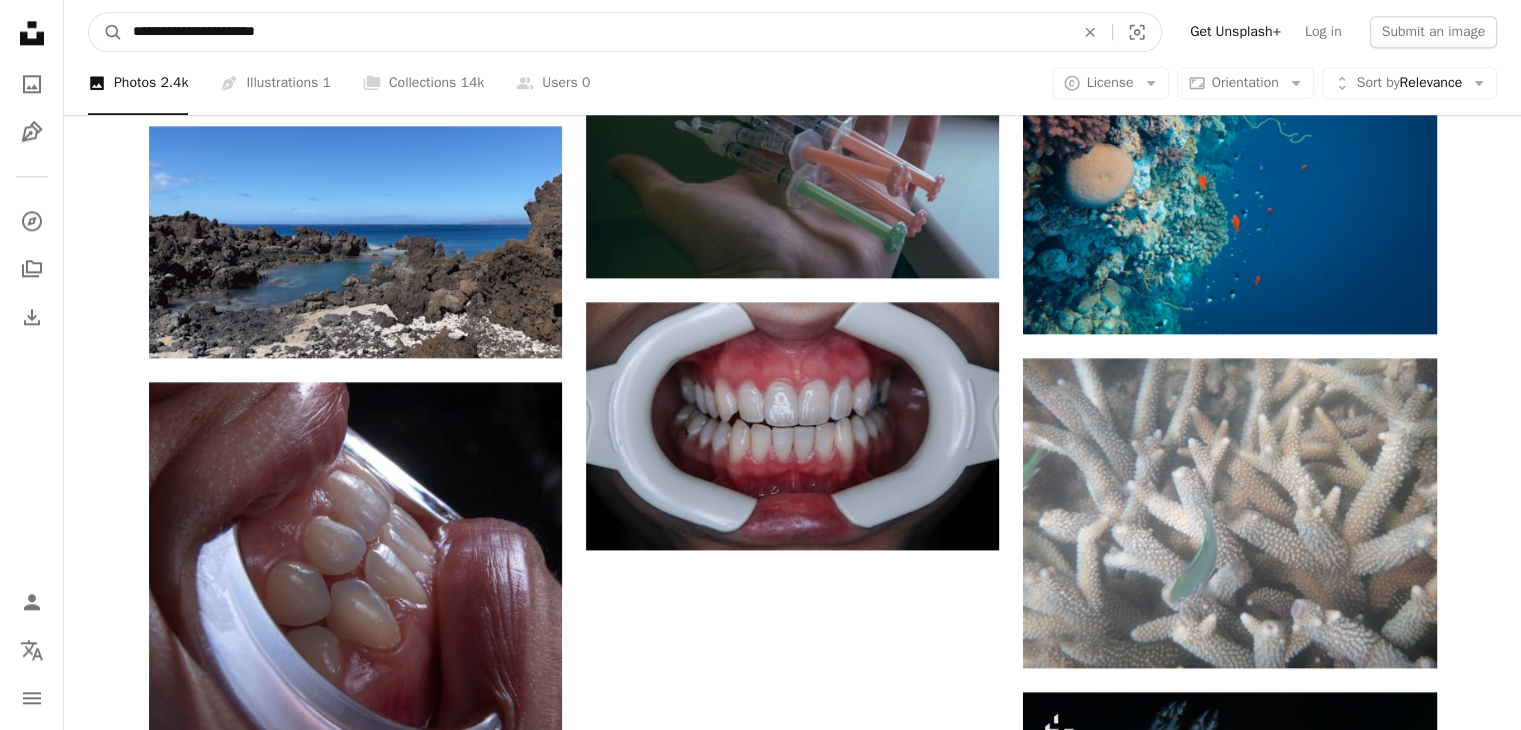 click on "A magnifying glass" at bounding box center (106, 32) 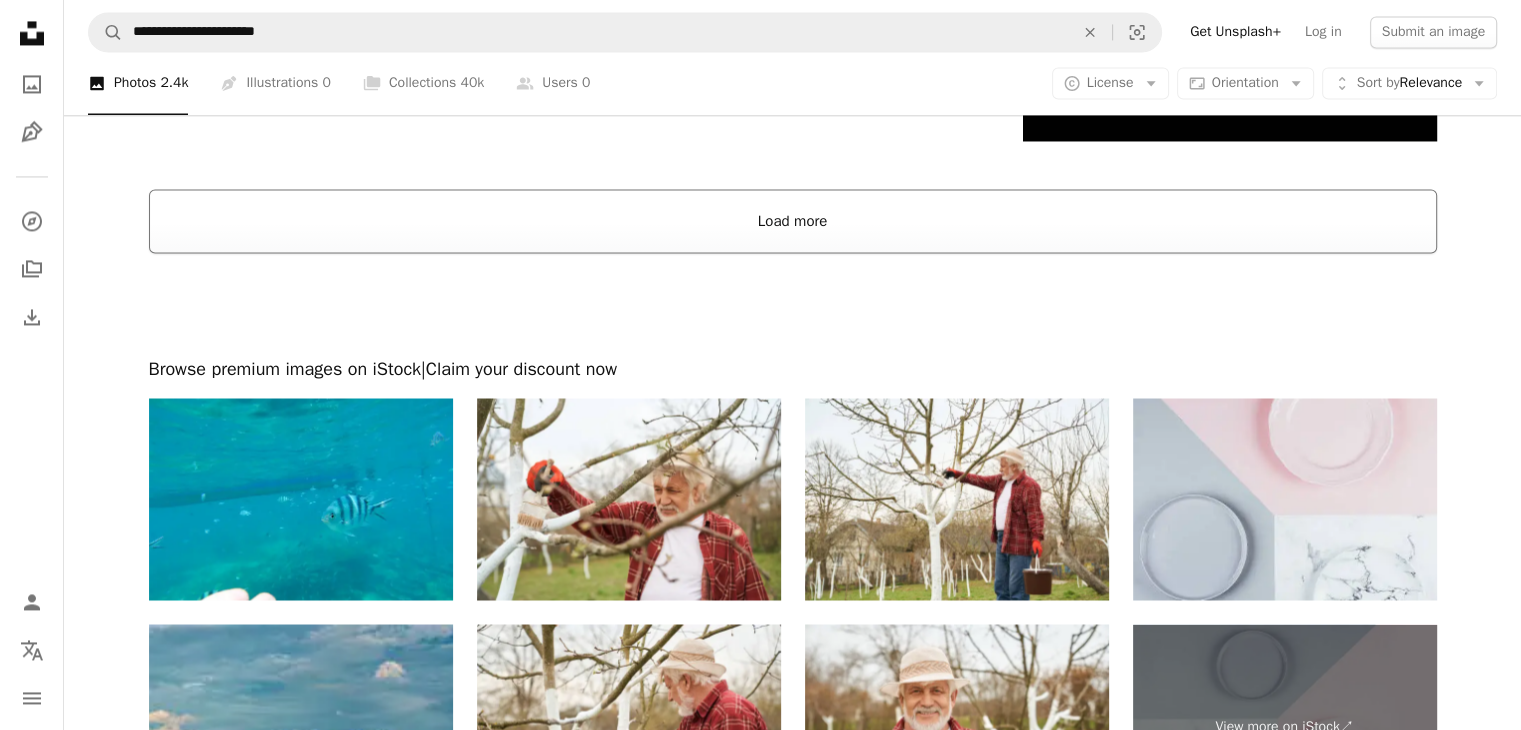 scroll, scrollTop: 3291, scrollLeft: 0, axis: vertical 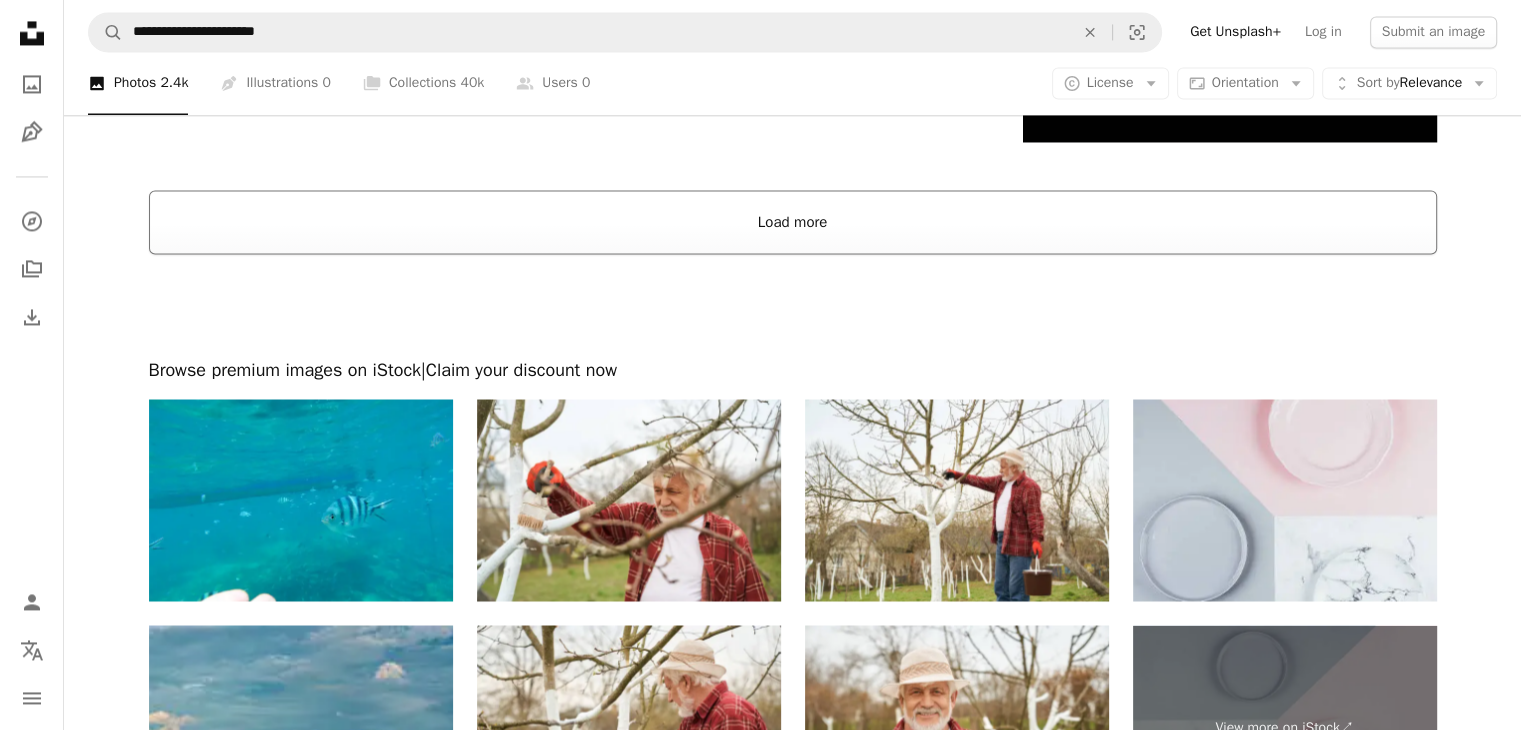 click on "Load more" at bounding box center (793, 222) 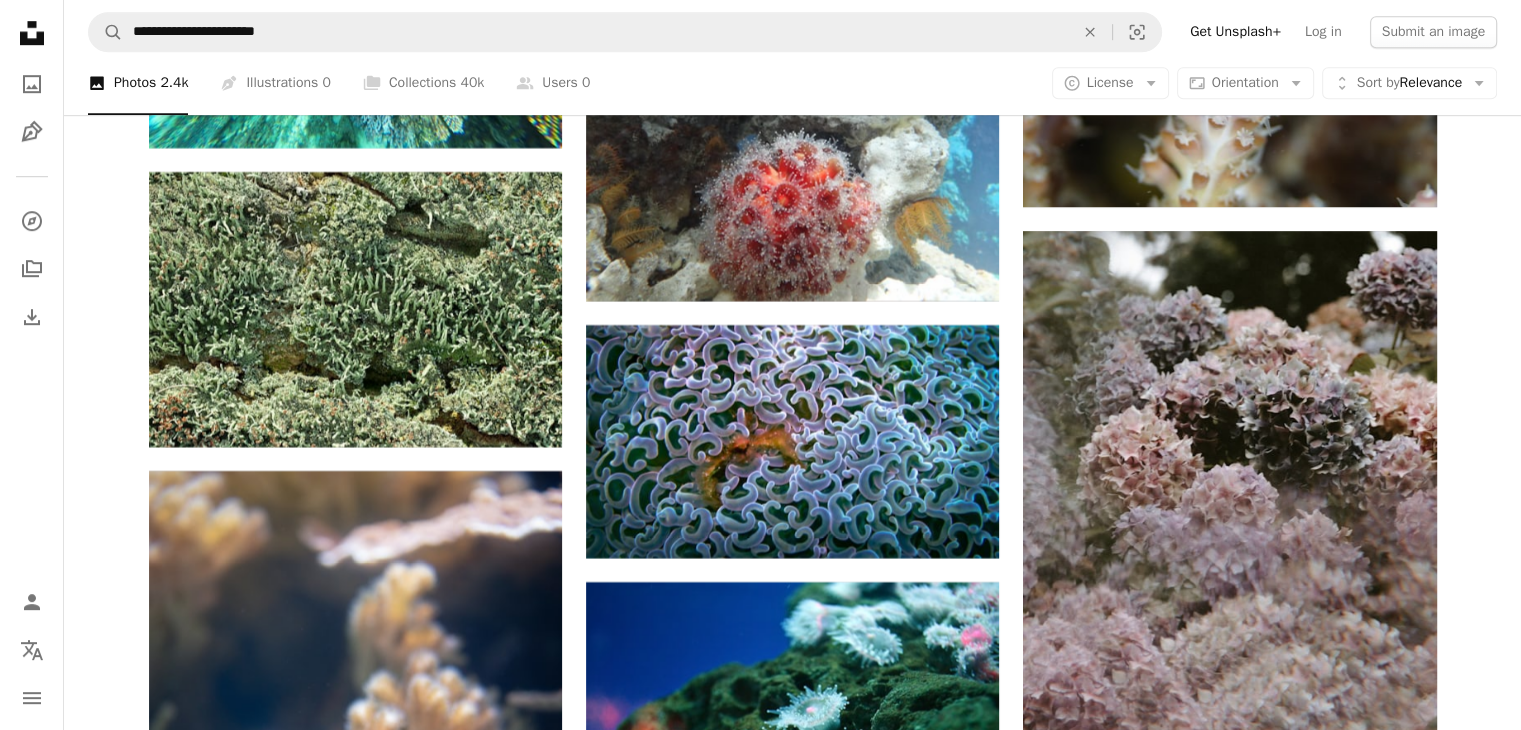 scroll, scrollTop: 8971, scrollLeft: 0, axis: vertical 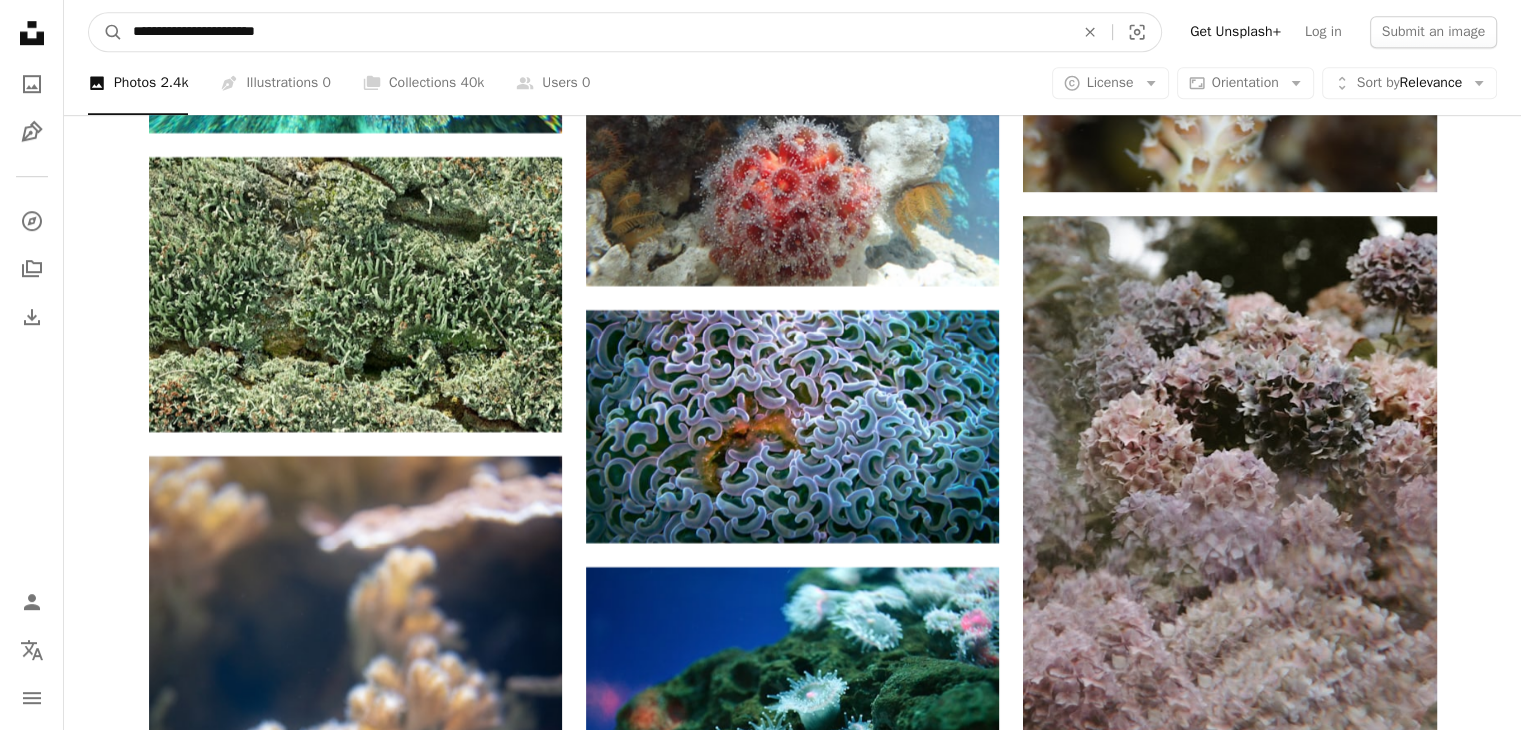 click on "**********" at bounding box center (595, 32) 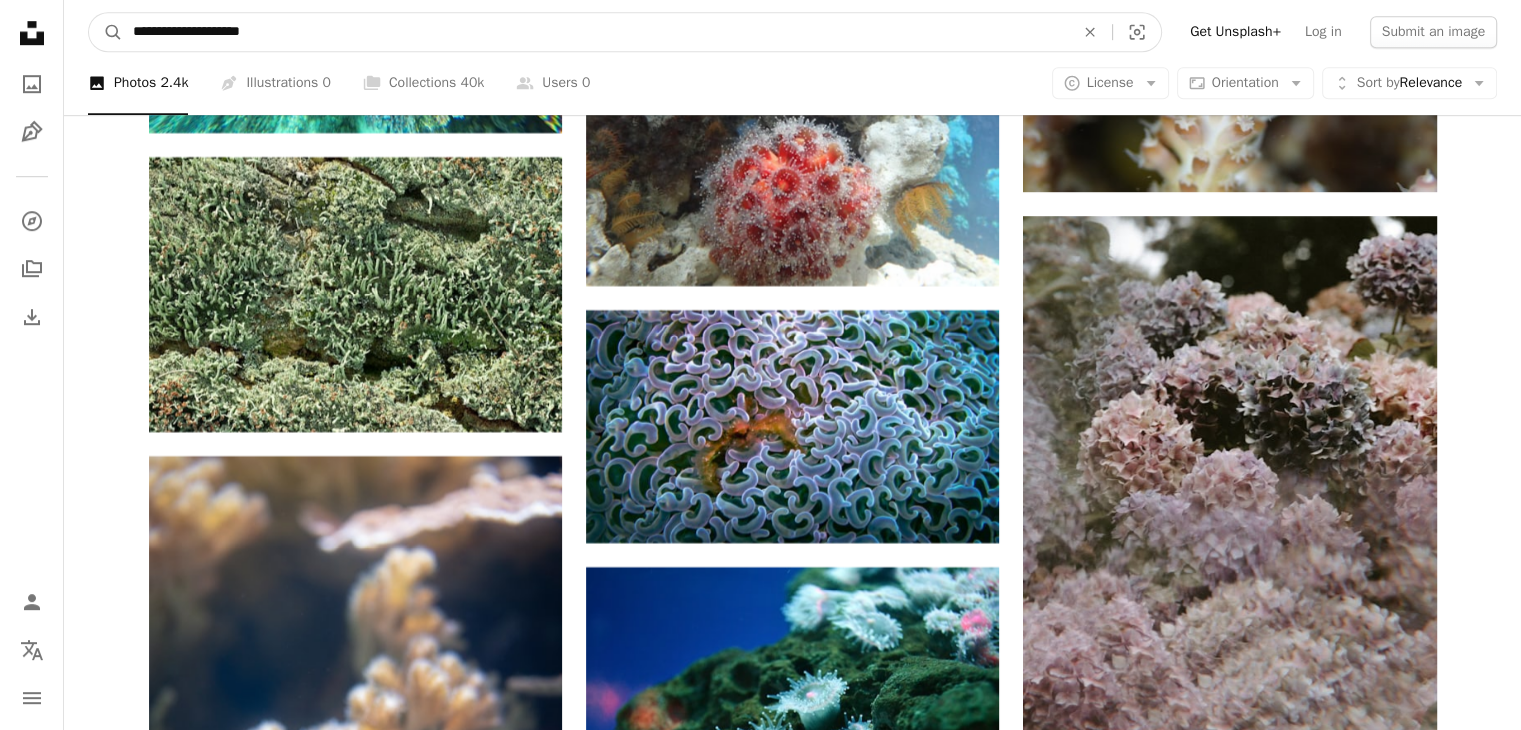 type on "**********" 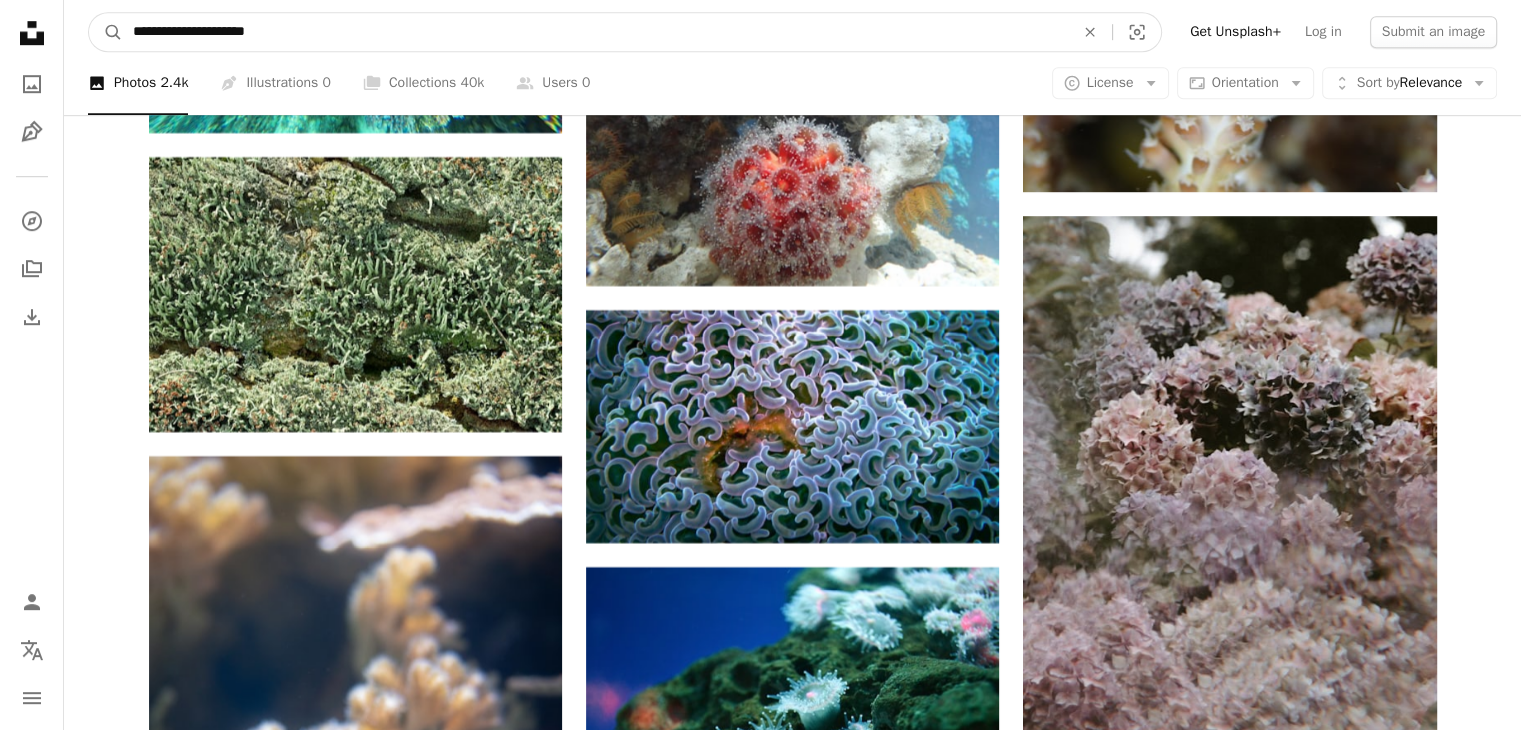 click on "A magnifying glass" at bounding box center [106, 32] 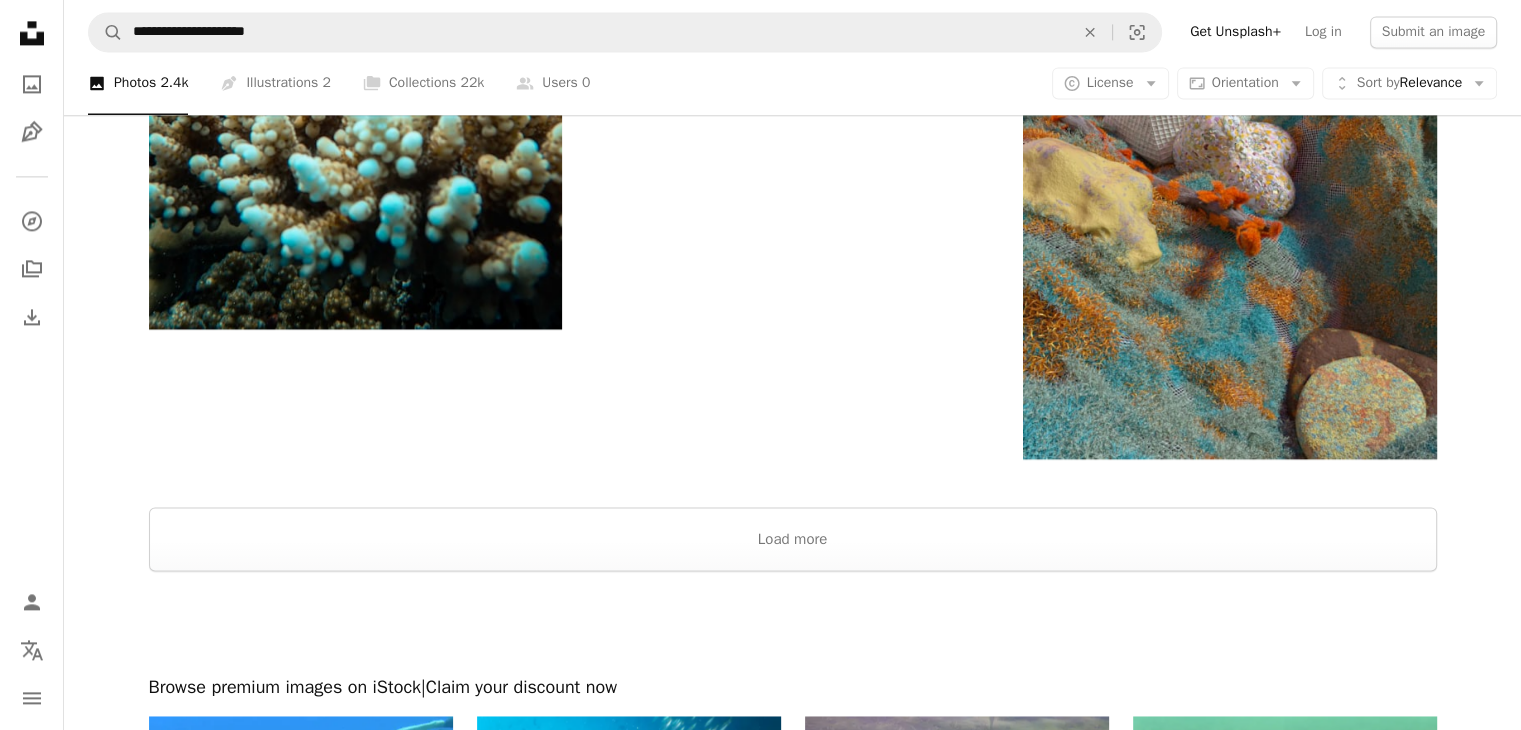 scroll, scrollTop: 2894, scrollLeft: 0, axis: vertical 